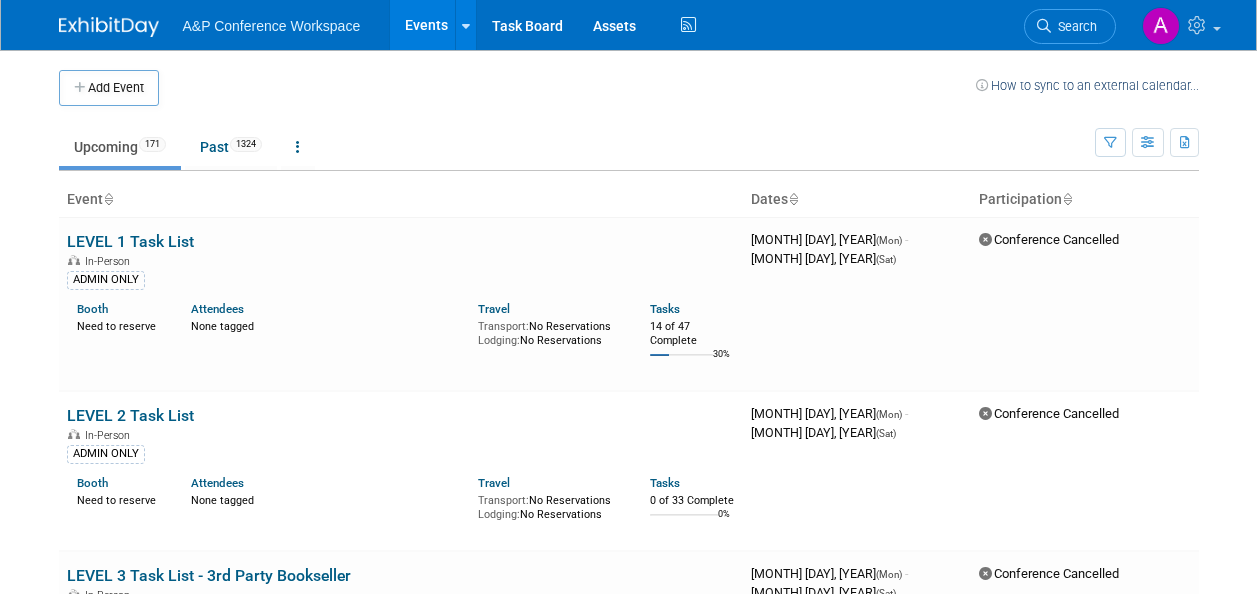 scroll, scrollTop: 0, scrollLeft: 0, axis: both 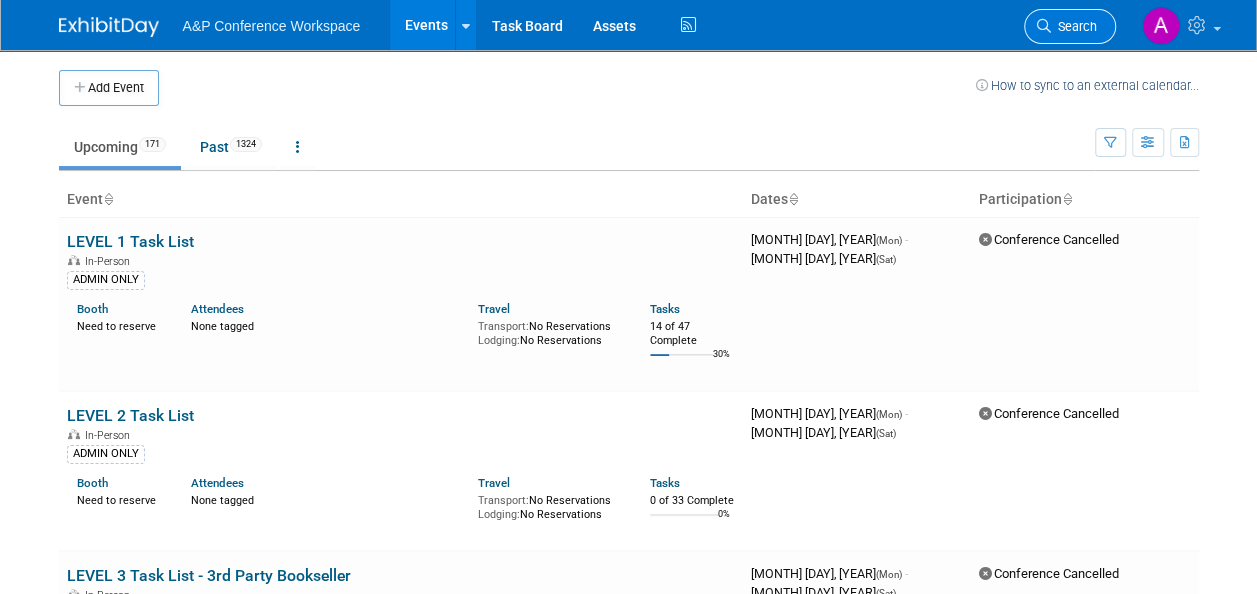 click on "Search" at bounding box center [1074, 26] 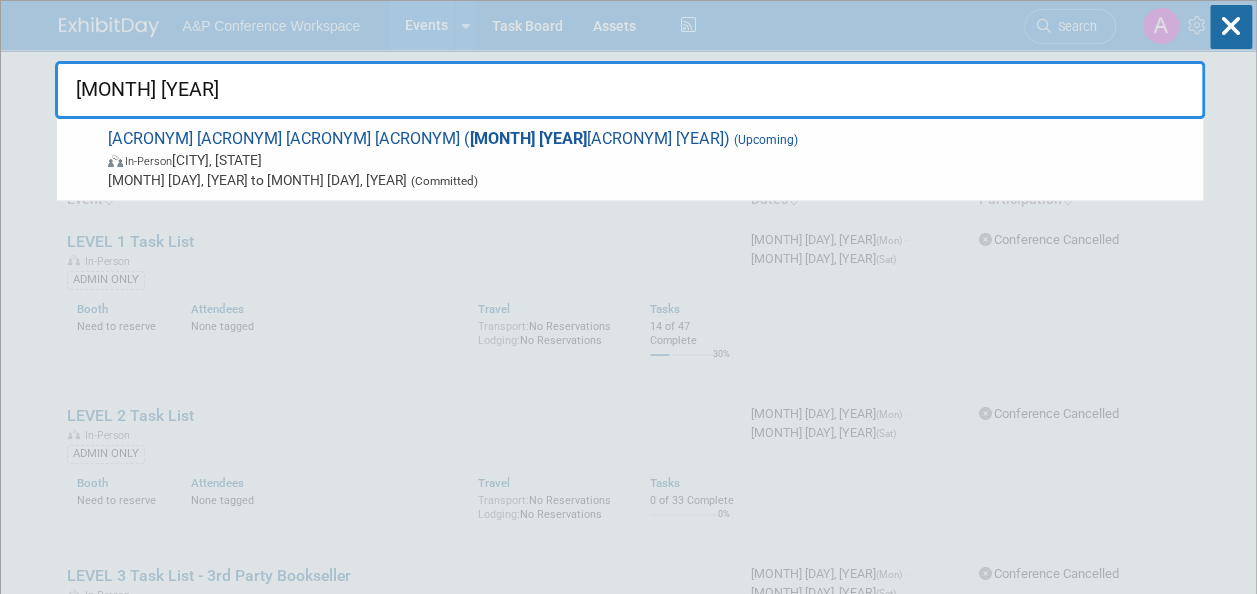 click on "[ACRONYM] [ACRONYM] [ACRONYM] [ACRONYM] ( [ACRONYM] [YEAR]) (Upcoming) In-Person [CITY], [STATE] [MONTH] [DAY], [YEAR] to [MONTH] [DAY], [YEAR] (Committed)" at bounding box center (630, 160) 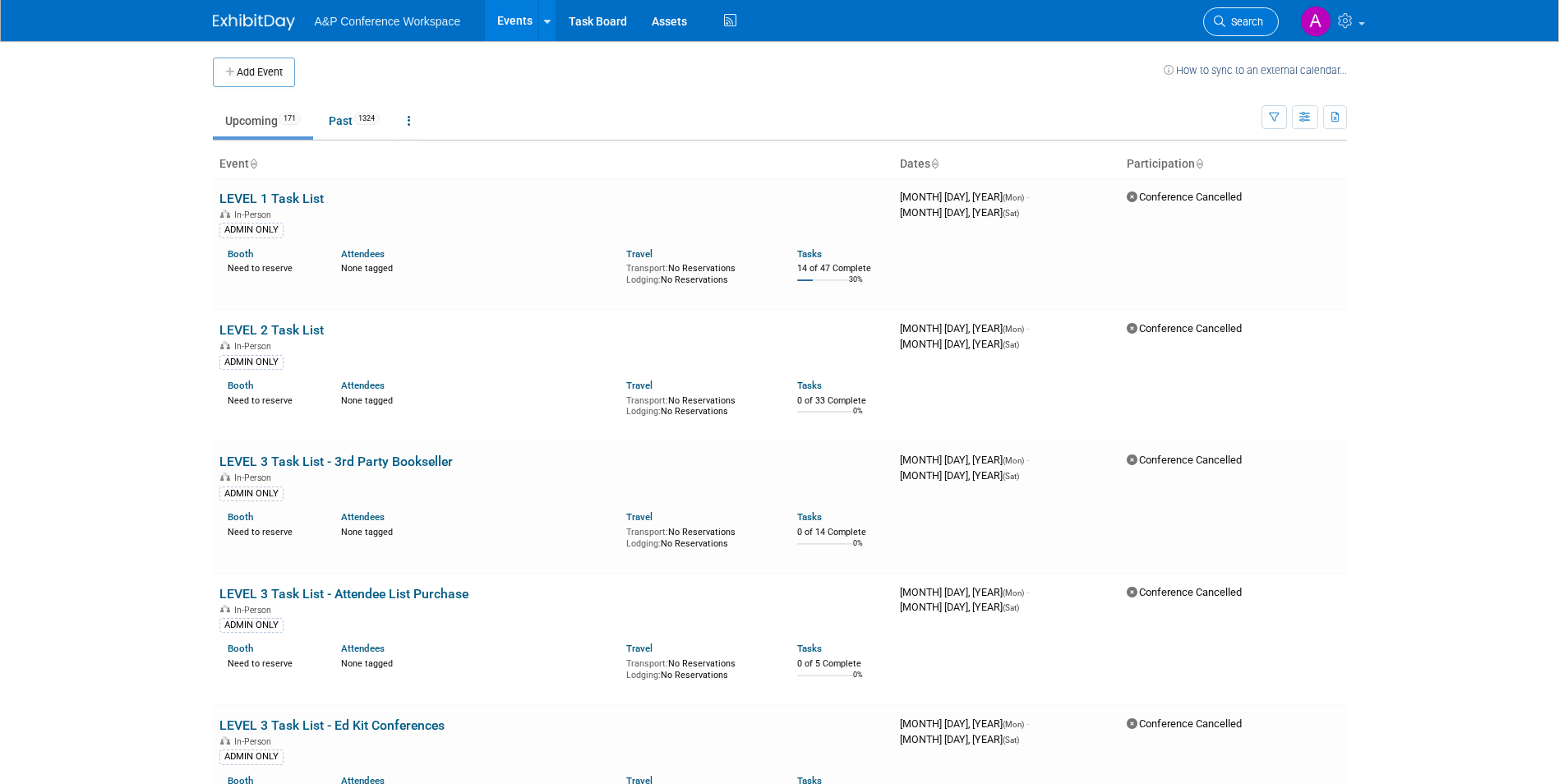 click on "Search" at bounding box center (1241, 21) 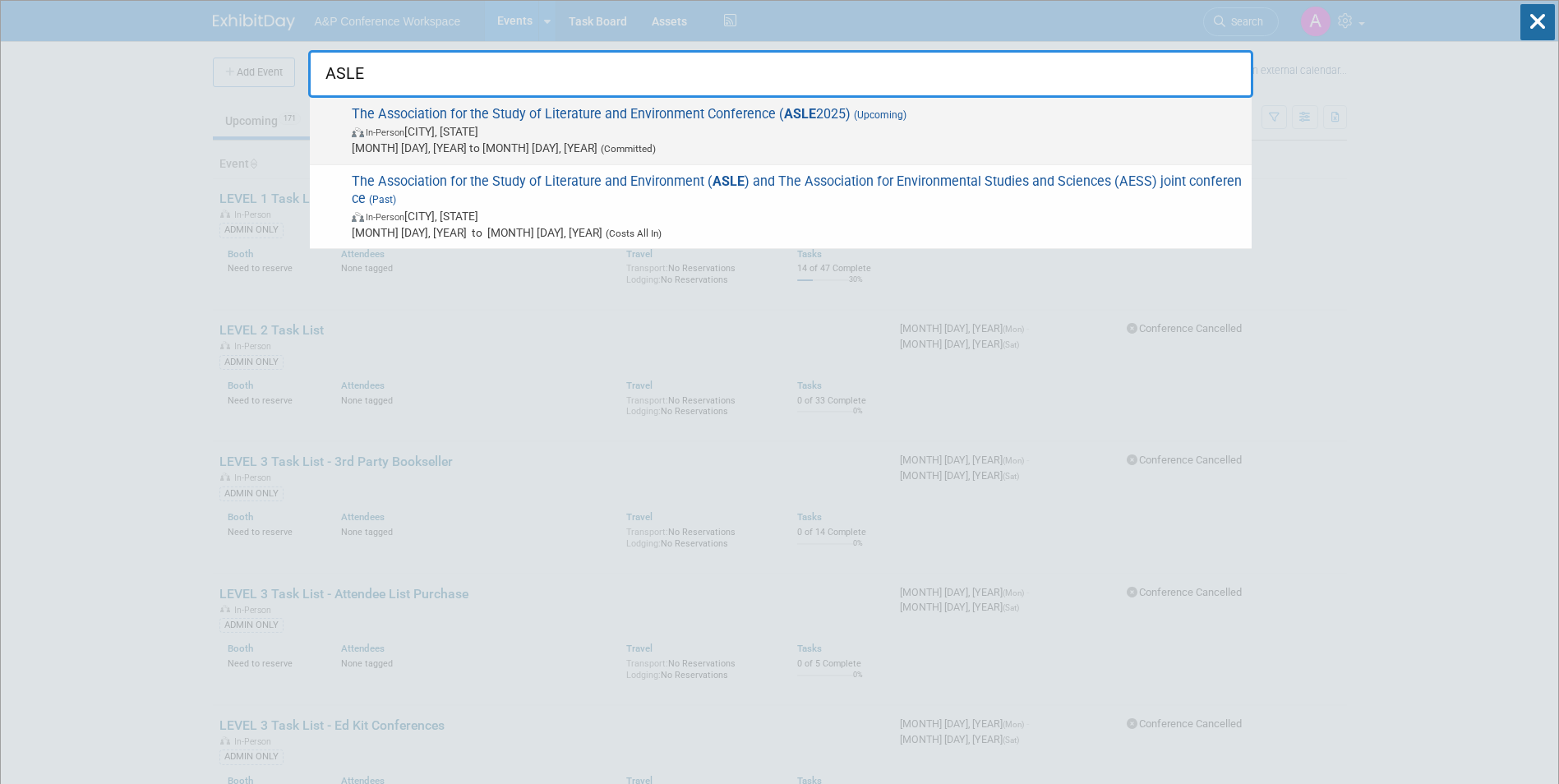 type on "ASLE" 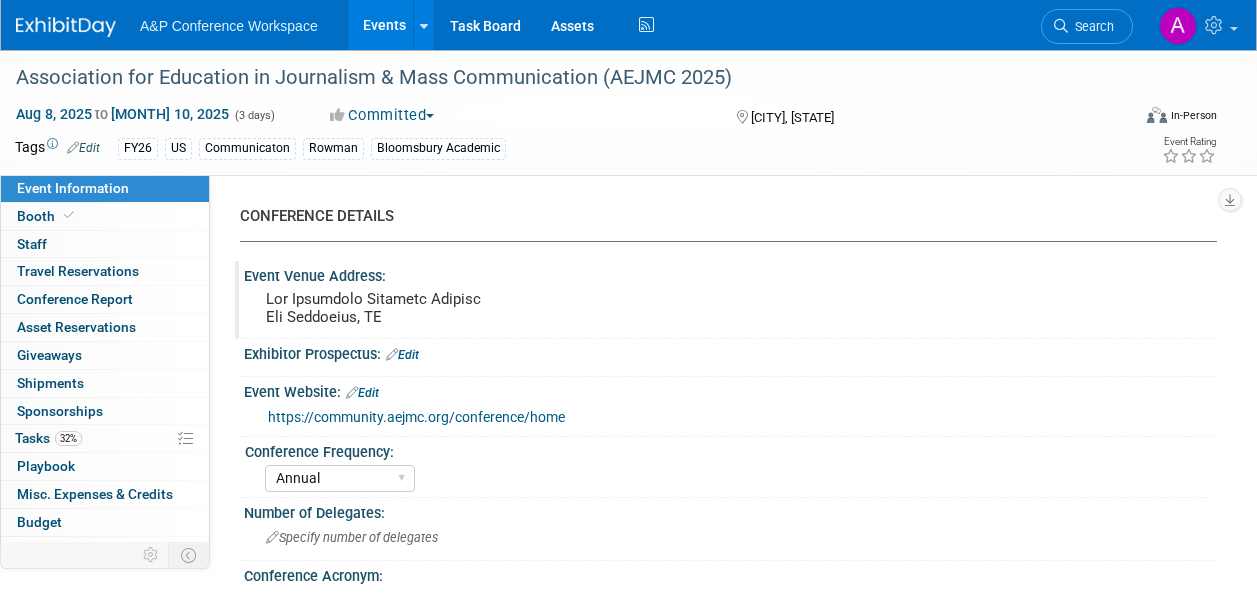 scroll, scrollTop: 0, scrollLeft: 0, axis: both 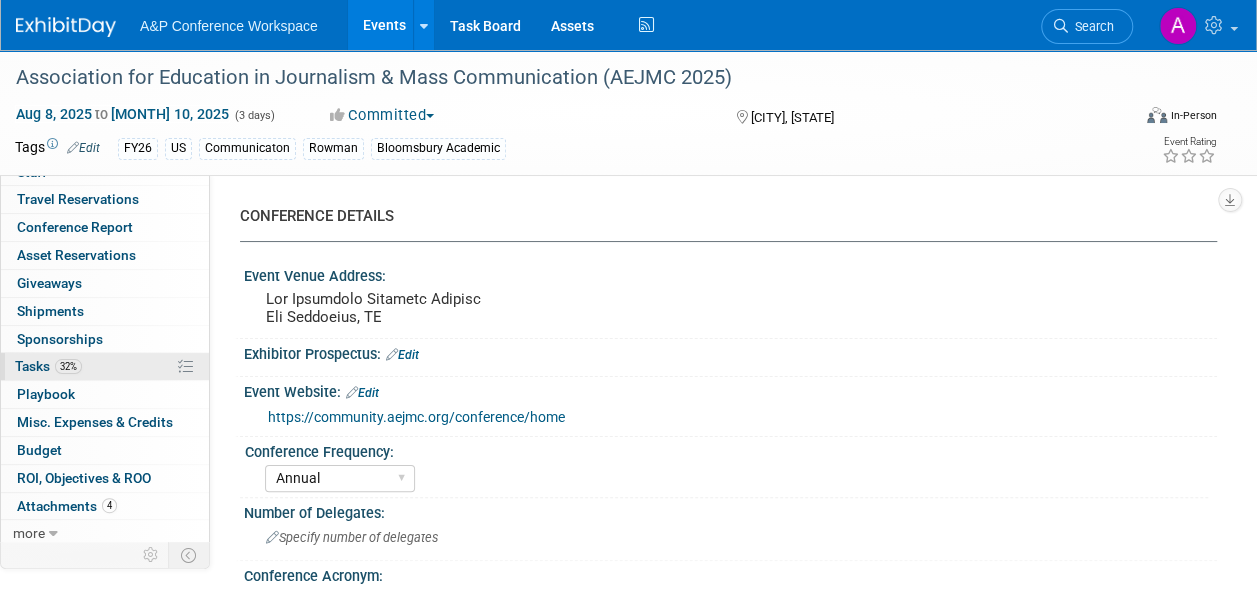 click on "Tasks 32%" at bounding box center (48, 366) 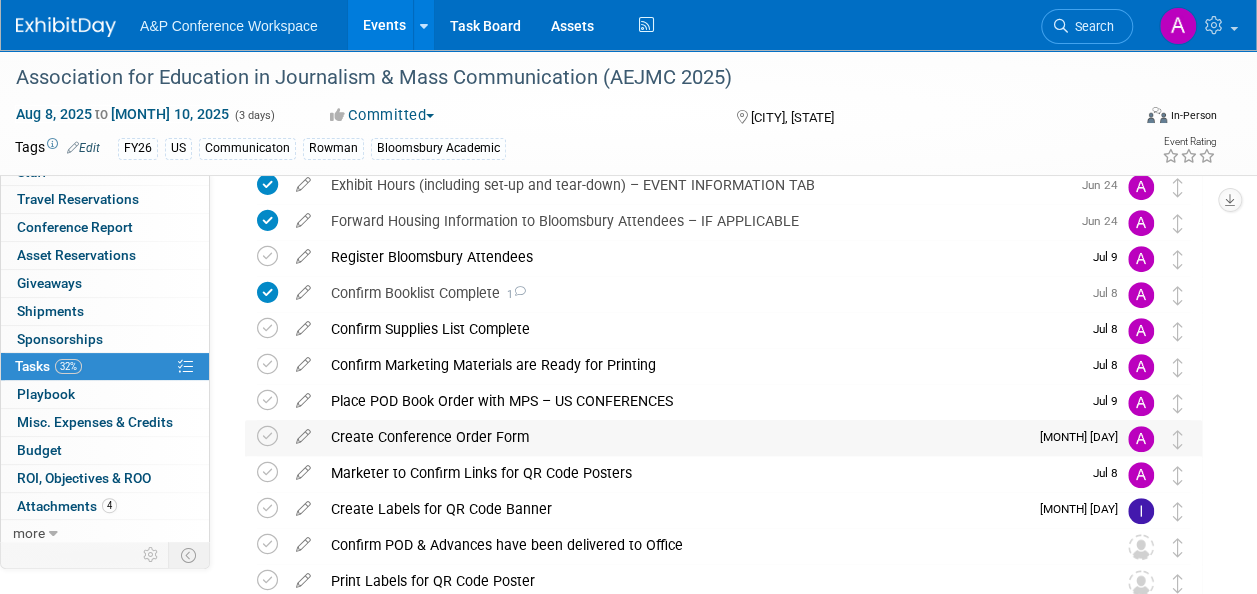 scroll, scrollTop: 400, scrollLeft: 0, axis: vertical 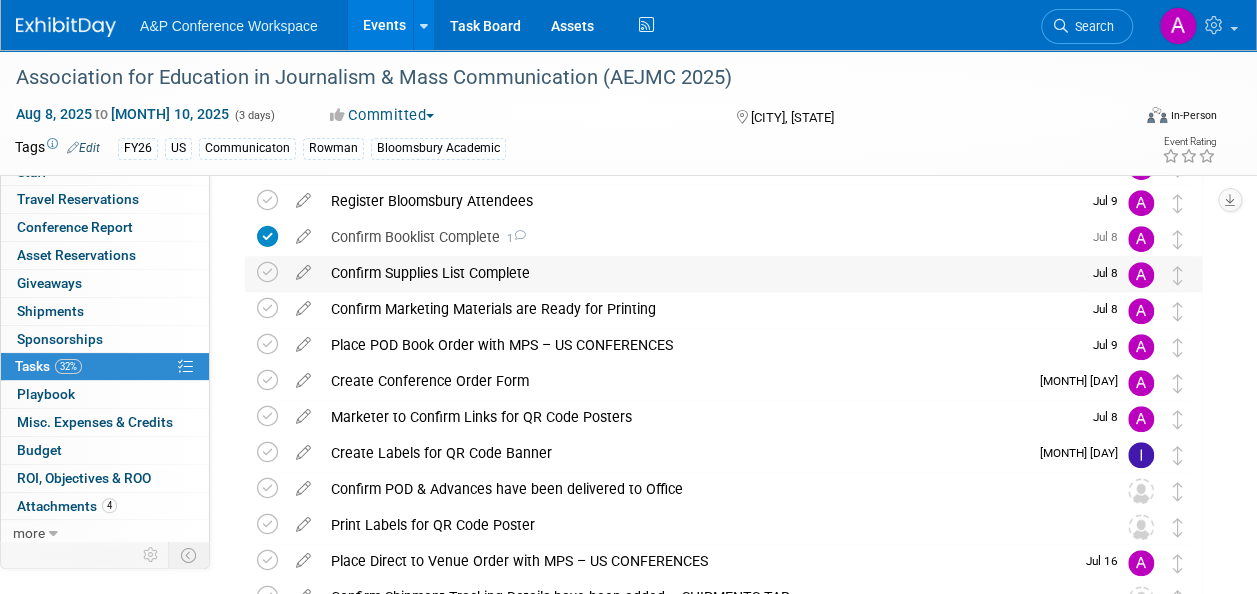 click on "Confirm Supplies List Complete" at bounding box center (701, 273) 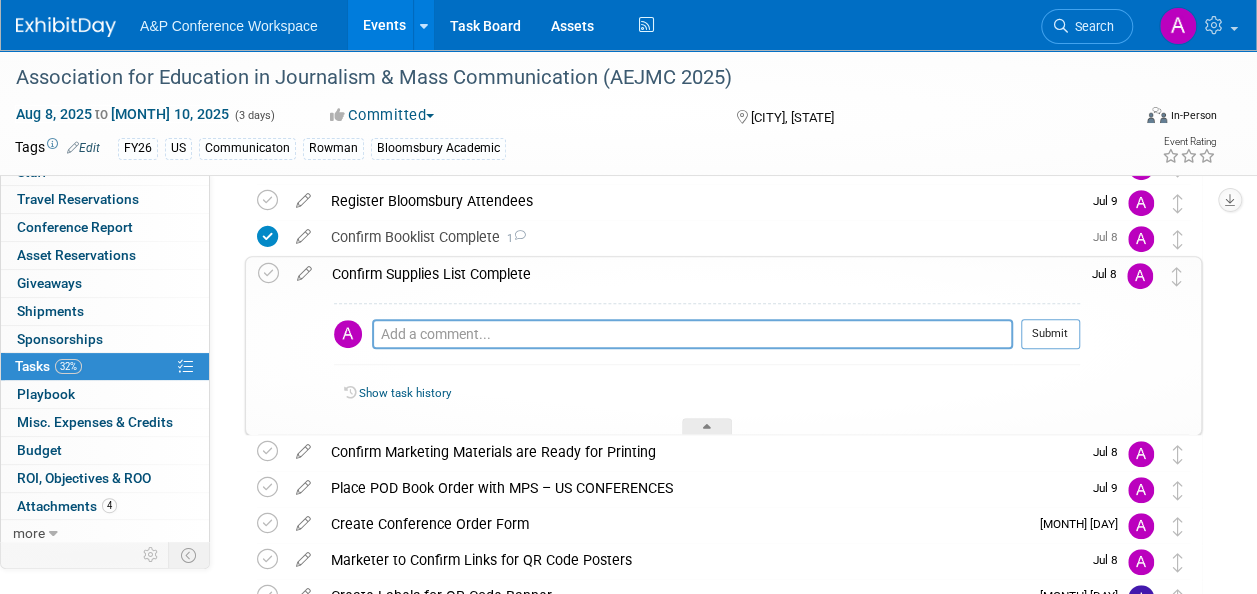 click on "Confirm Supplies List Complete" at bounding box center (701, 274) 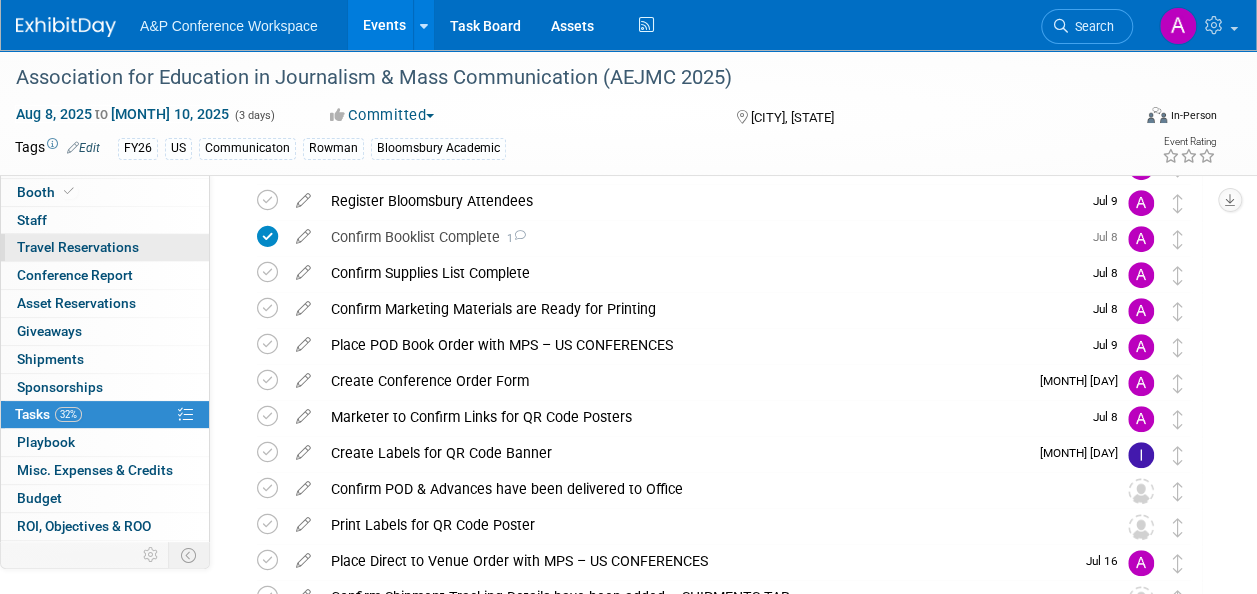 scroll, scrollTop: 0, scrollLeft: 0, axis: both 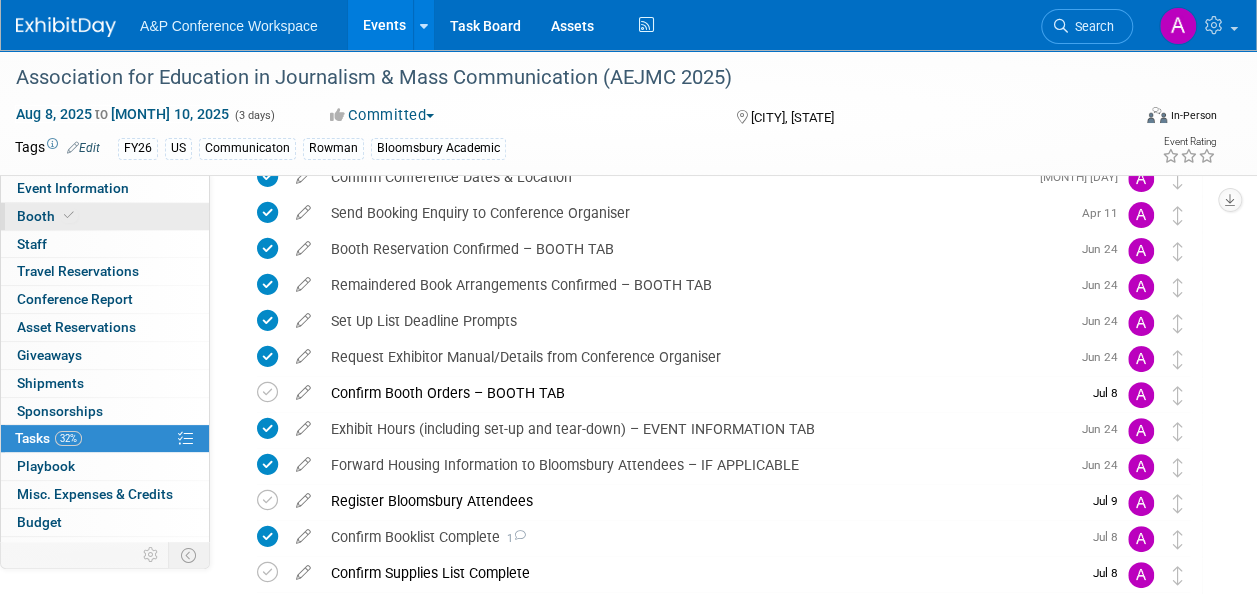 click on "Booth" at bounding box center [105, 216] 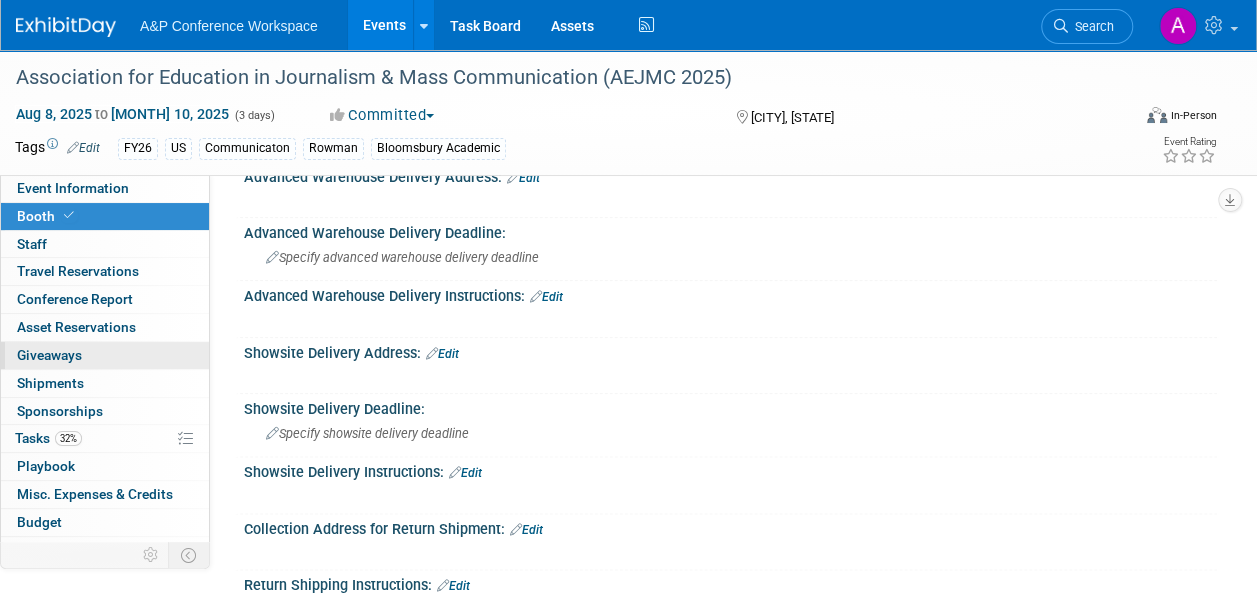 scroll, scrollTop: 913, scrollLeft: 0, axis: vertical 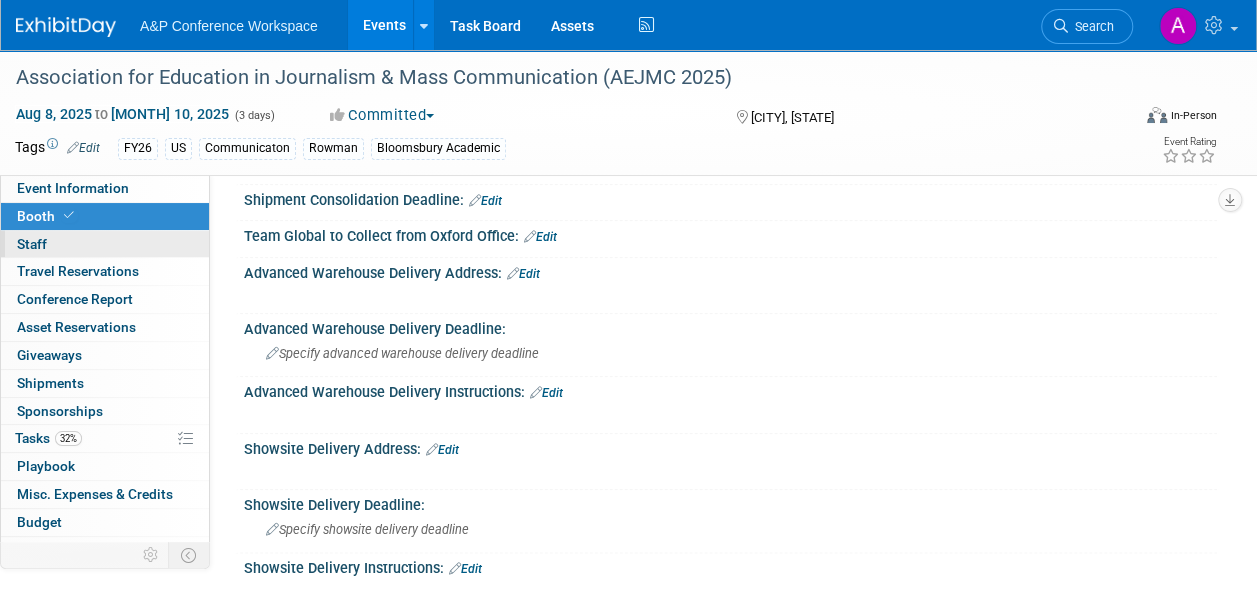 click on "0
Staff 0" at bounding box center [105, 244] 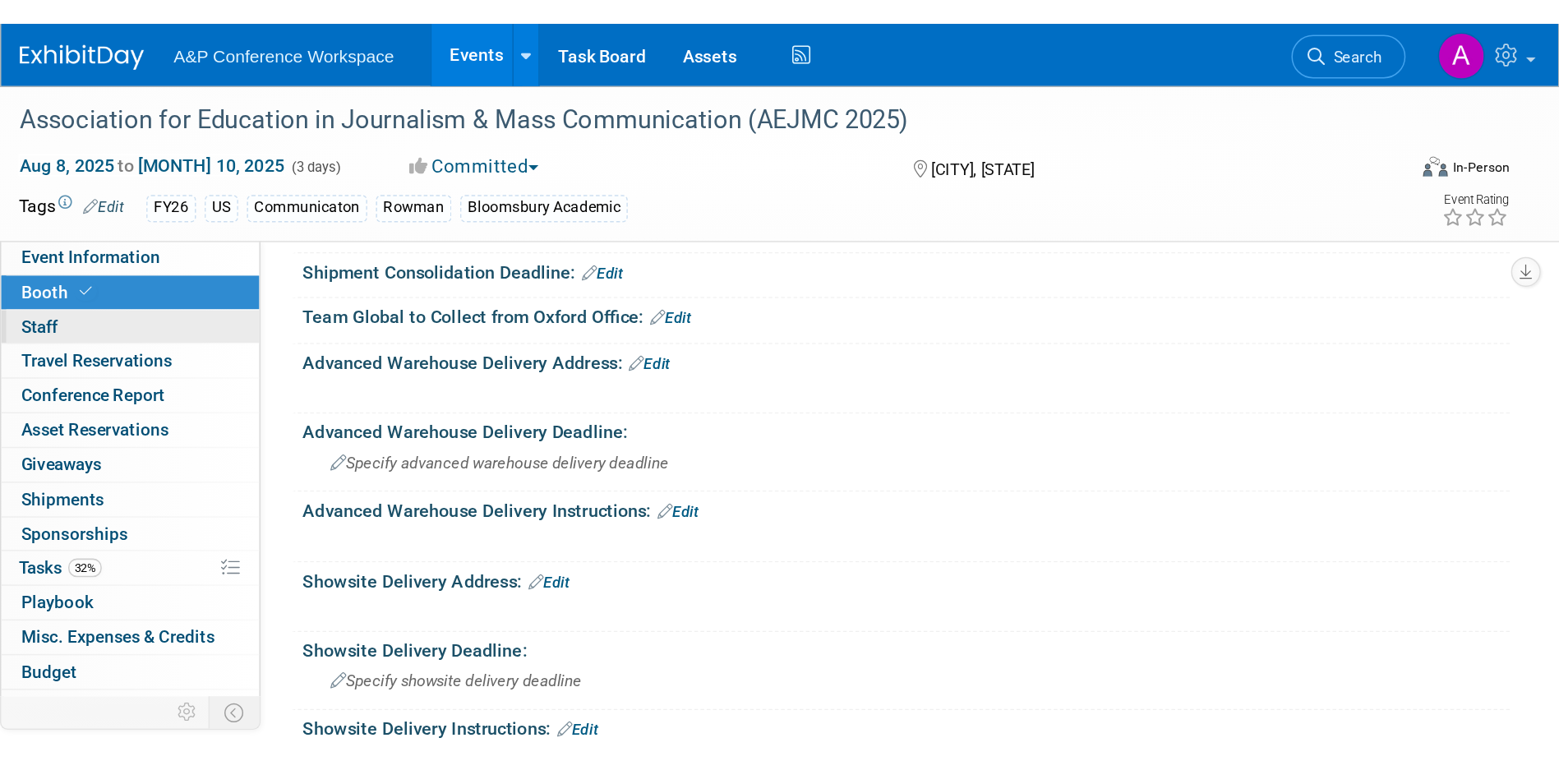scroll, scrollTop: 0, scrollLeft: 0, axis: both 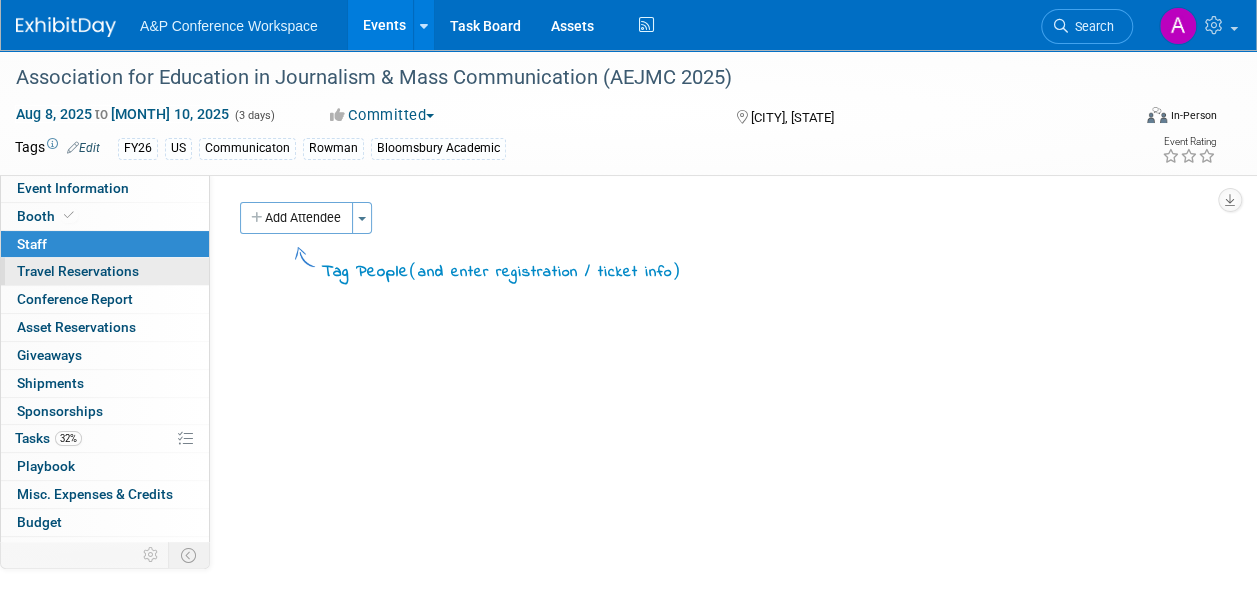 click on "Travel Reservations 0" at bounding box center (78, 271) 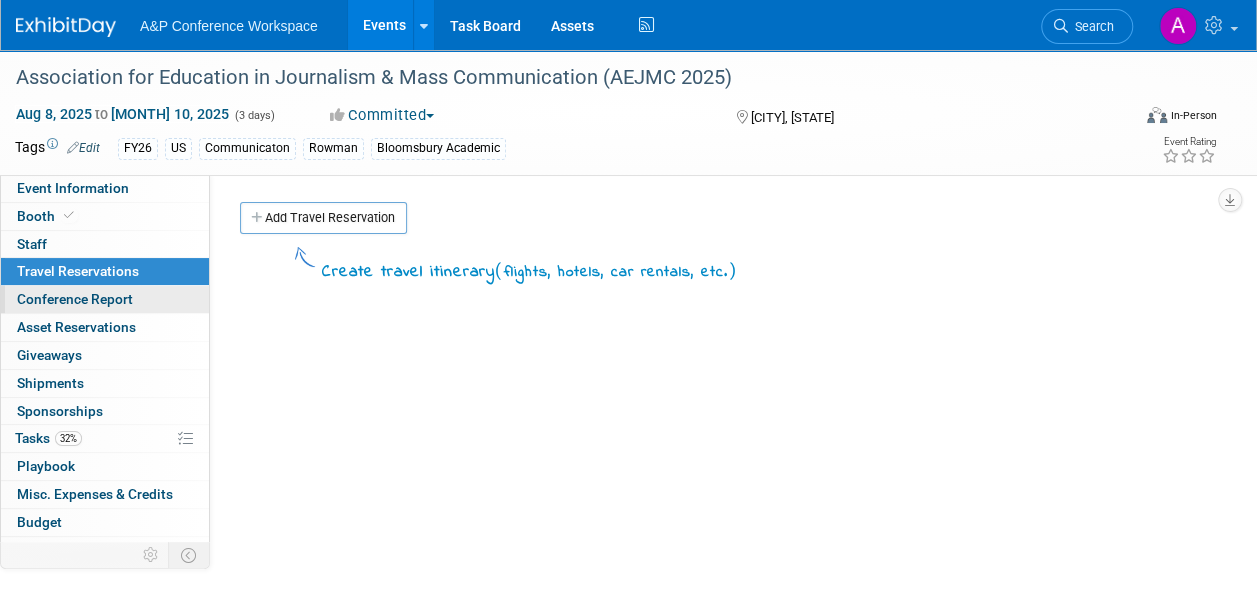click on "Conference Report" at bounding box center (75, 299) 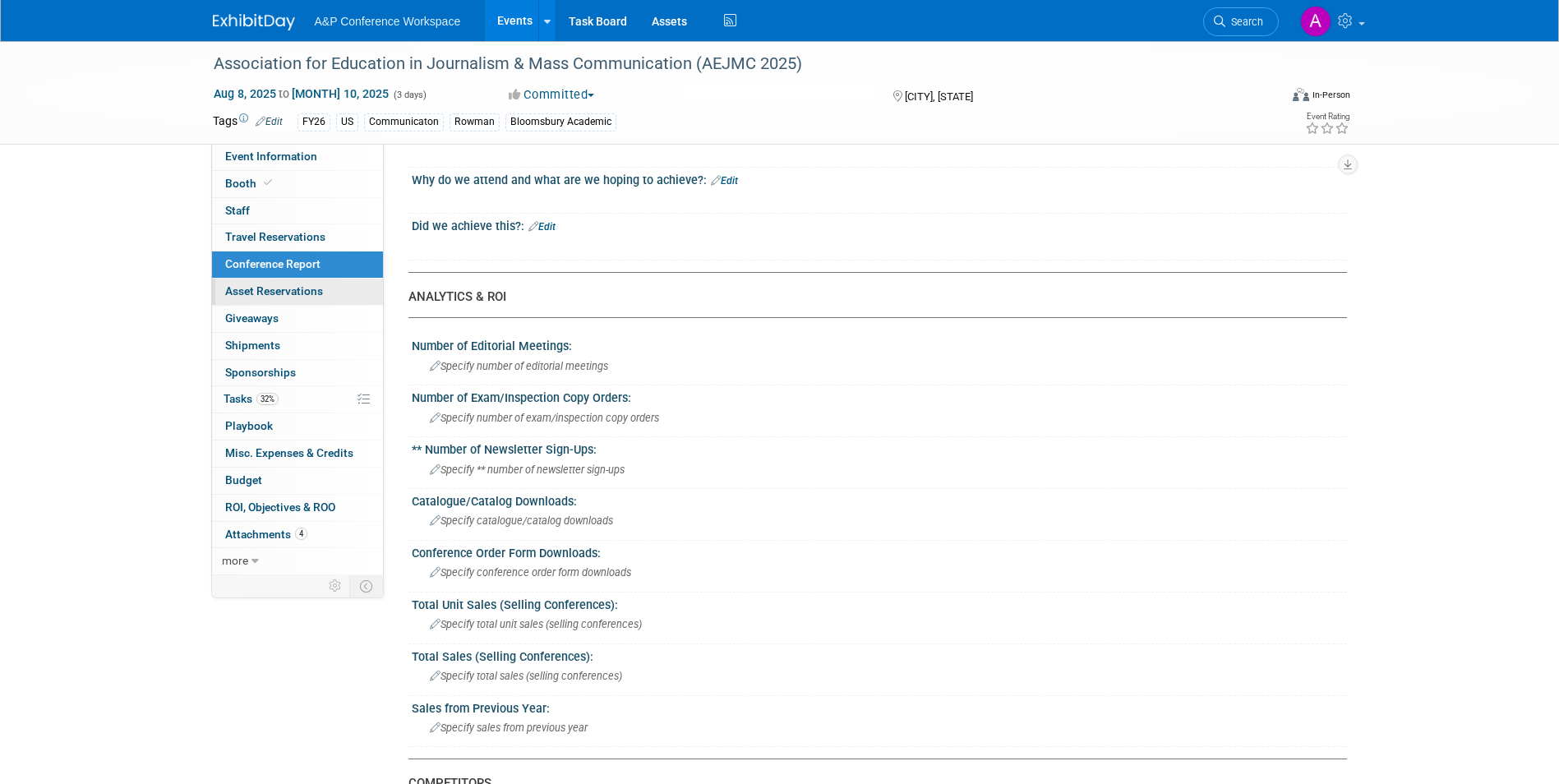 scroll, scrollTop: 0, scrollLeft: 0, axis: both 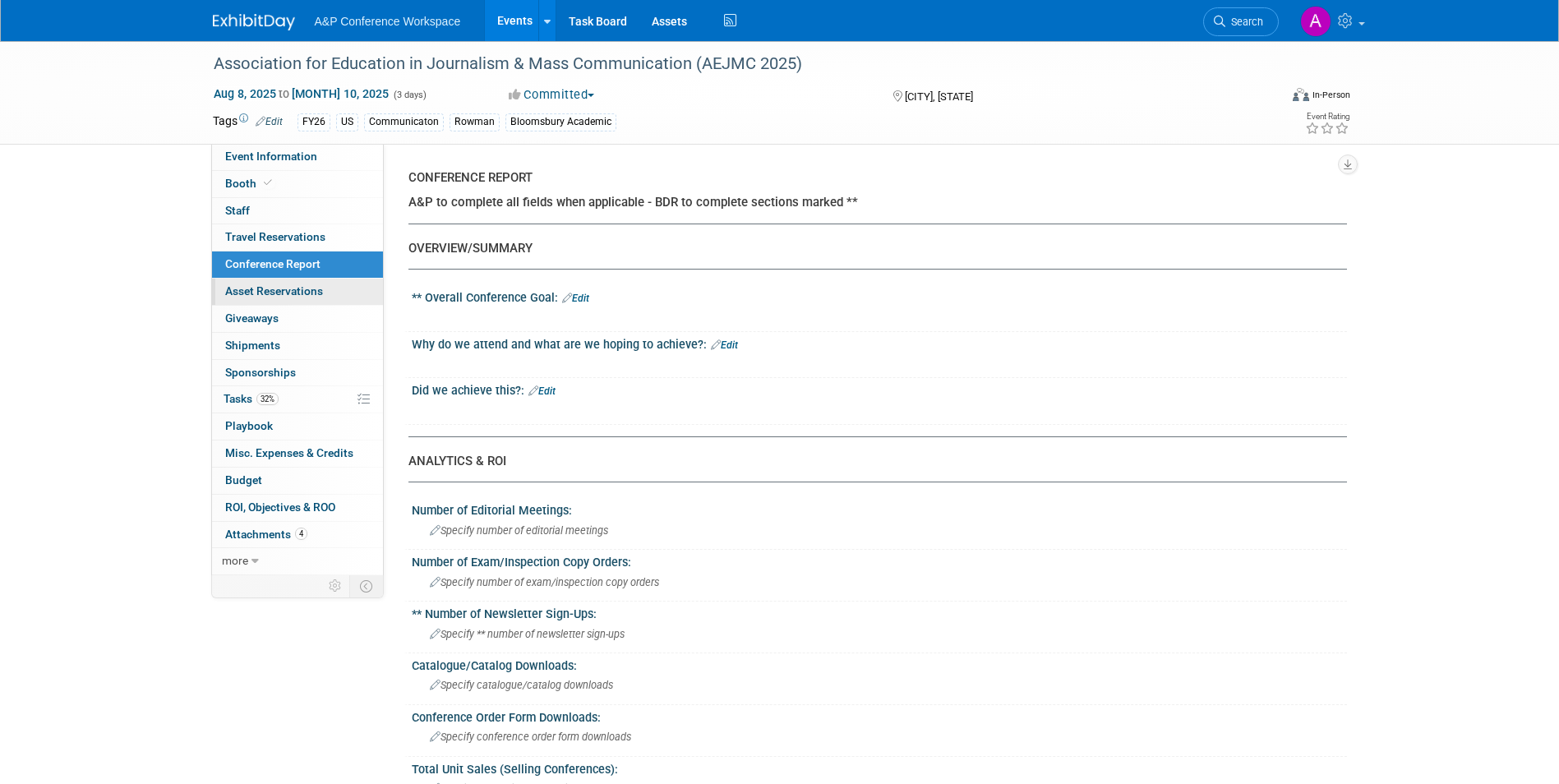 click on "Asset Reservations 0" at bounding box center [274, 291] 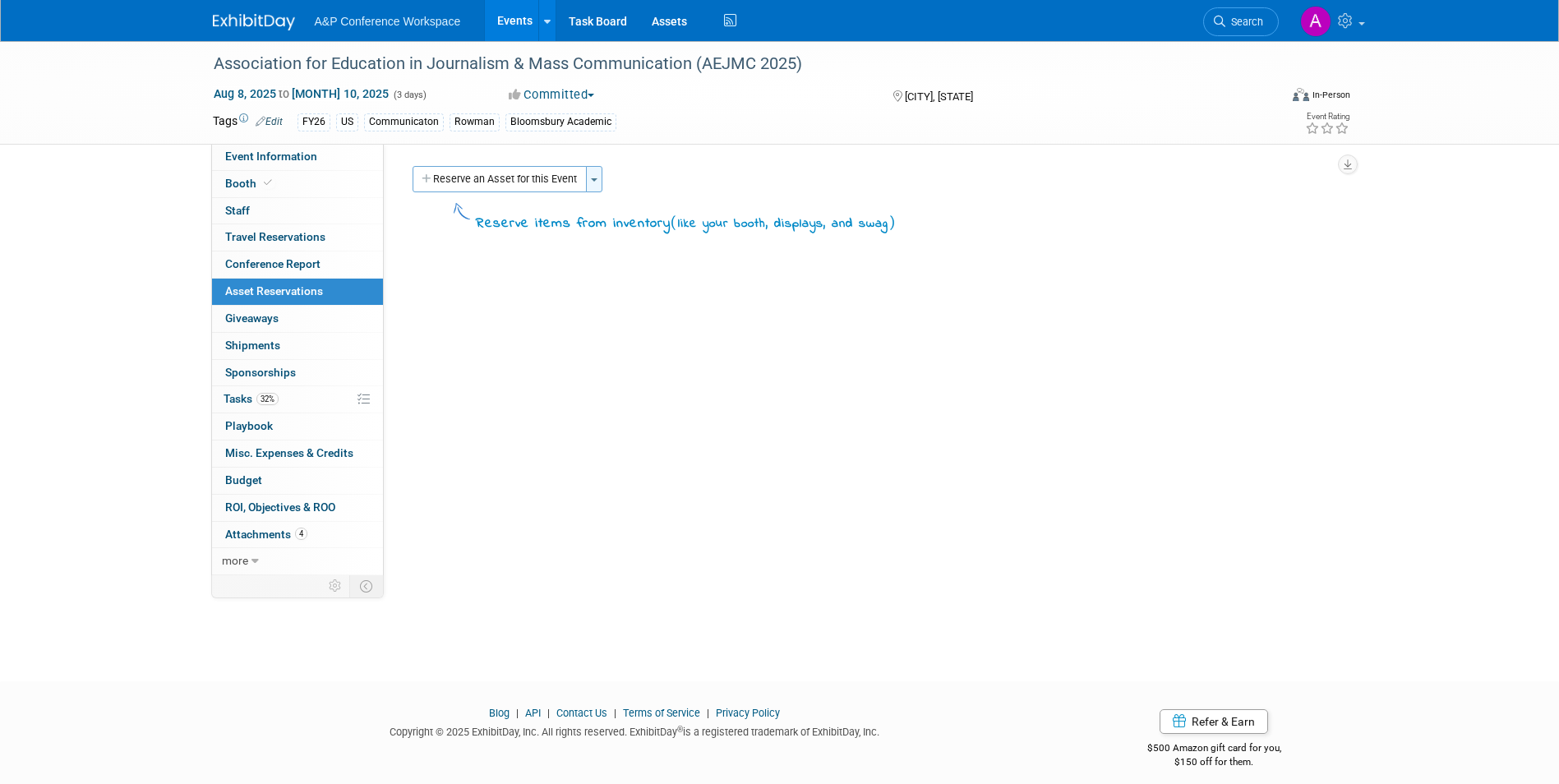 click on "Toggle Dropdown" at bounding box center [594, 179] 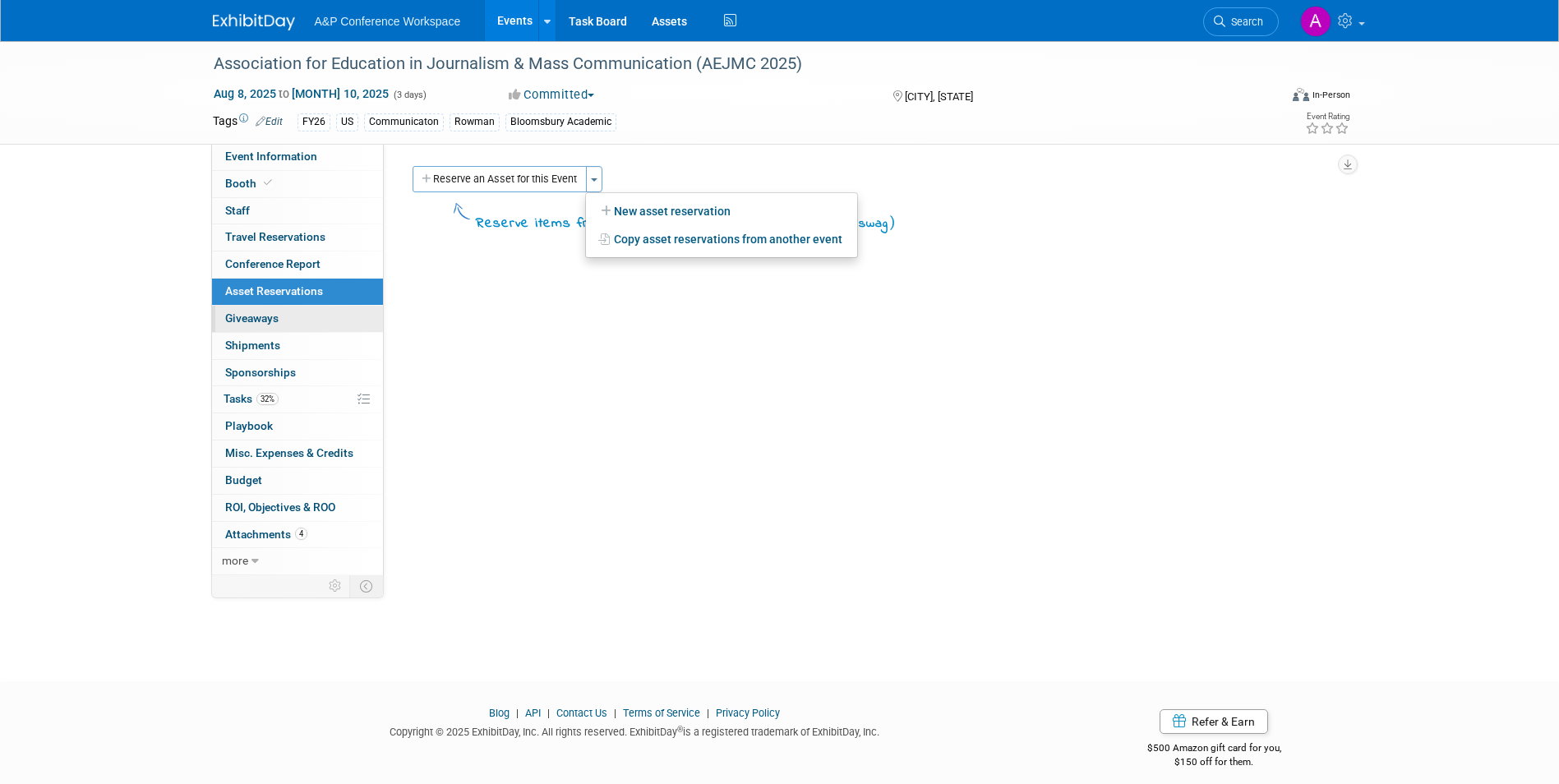 click on "0
Giveaways 0" at bounding box center [298, 319] 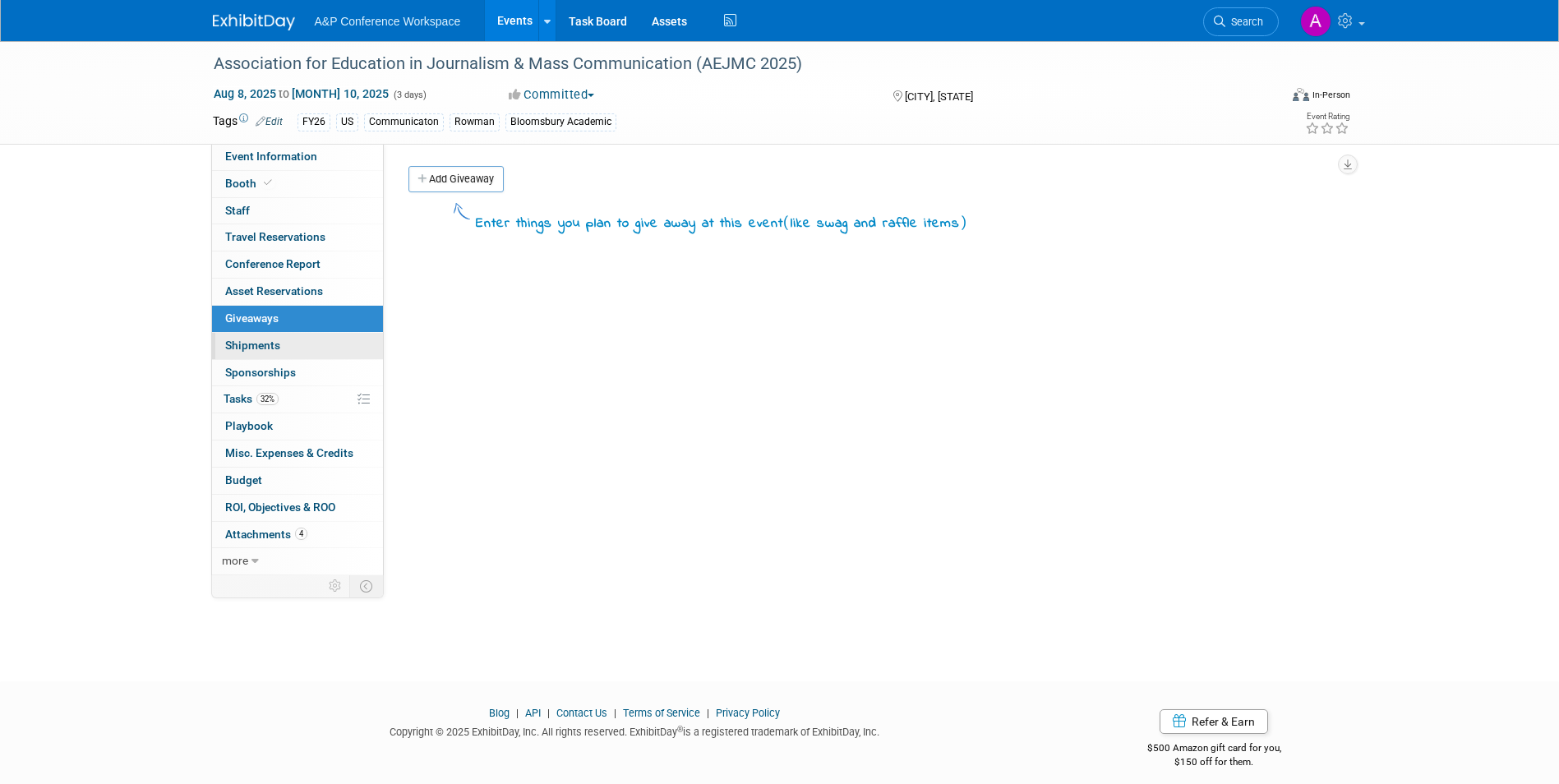 click on "Shipments 0" at bounding box center (252, 345) 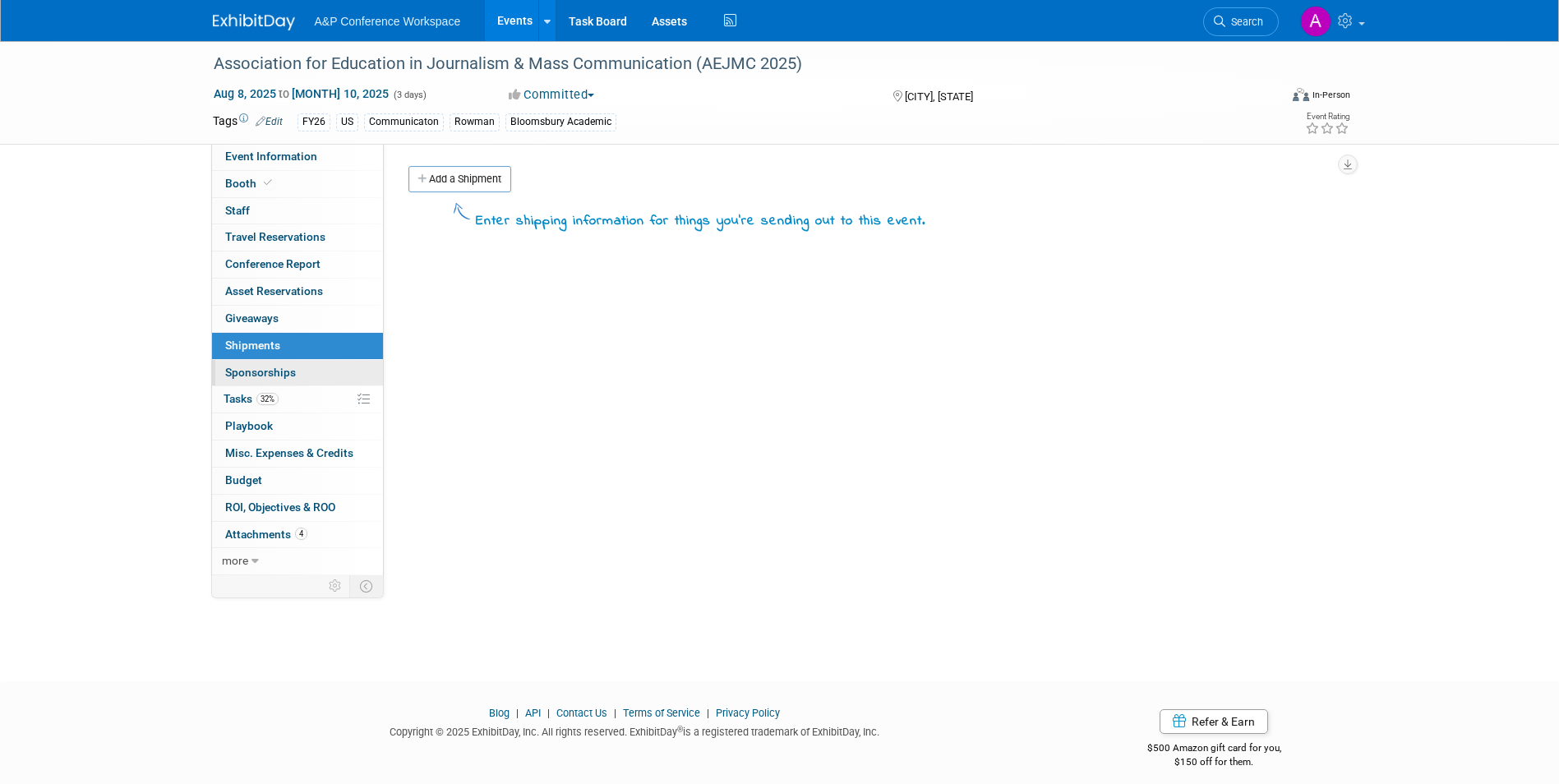 click on "Sponsorships 0" at bounding box center [261, 372] 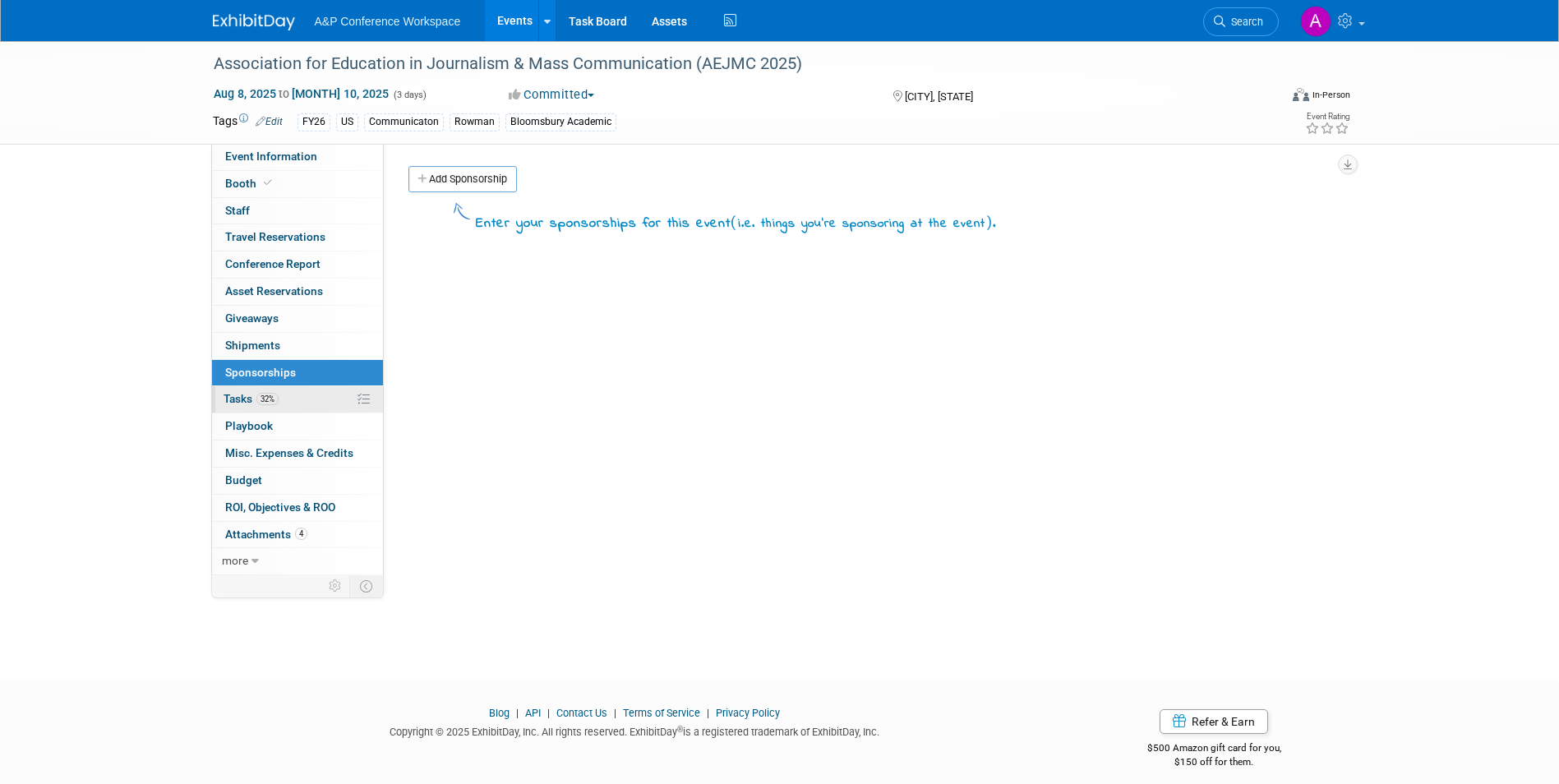 click on "Tasks 32%" at bounding box center (251, 399) 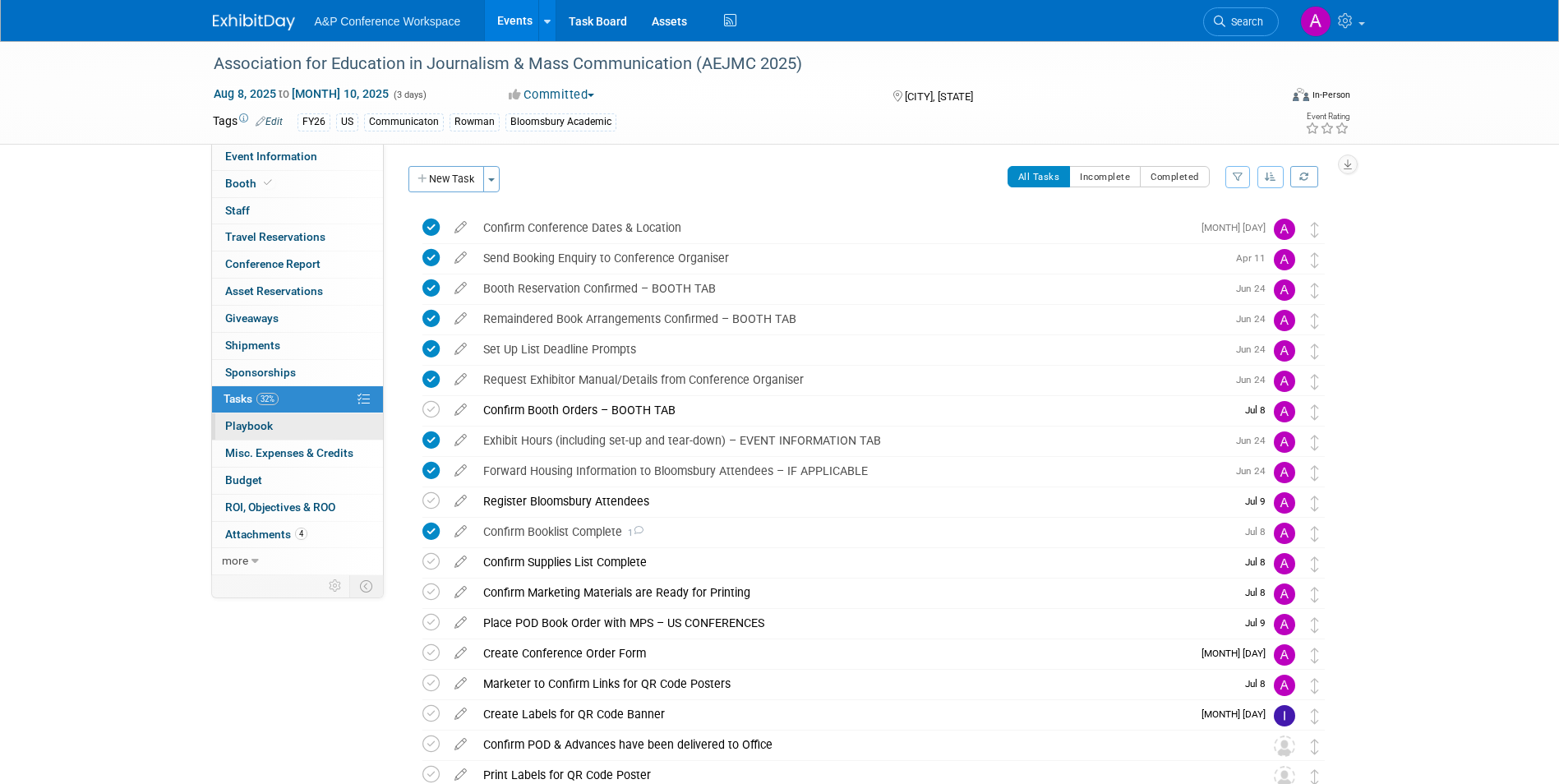 click on "Playbook 0" at bounding box center (249, 426) 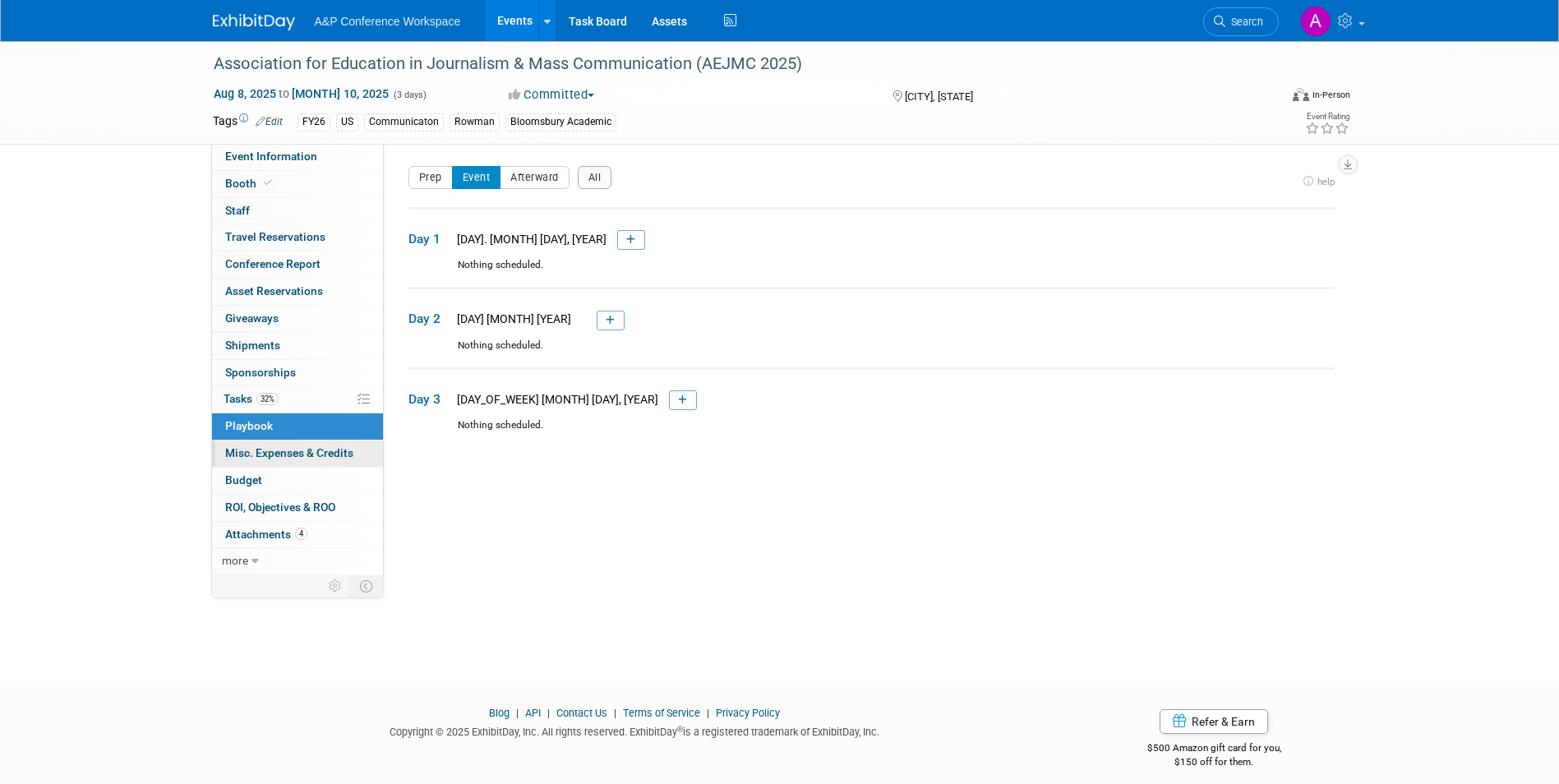 click on "Misc. Expenses & Credits 0" at bounding box center [289, 453] 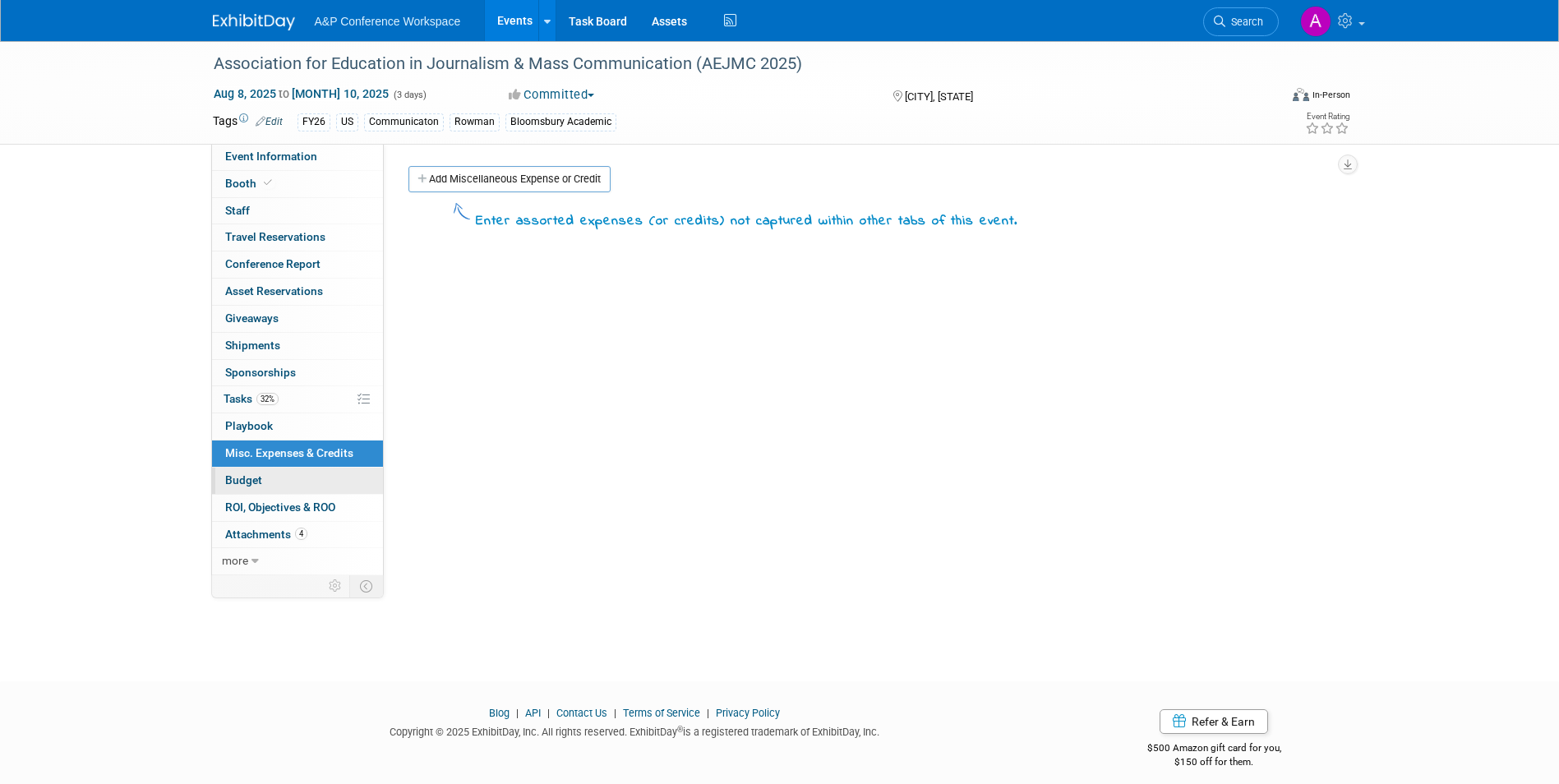 click on "Budget" at bounding box center (298, 481) 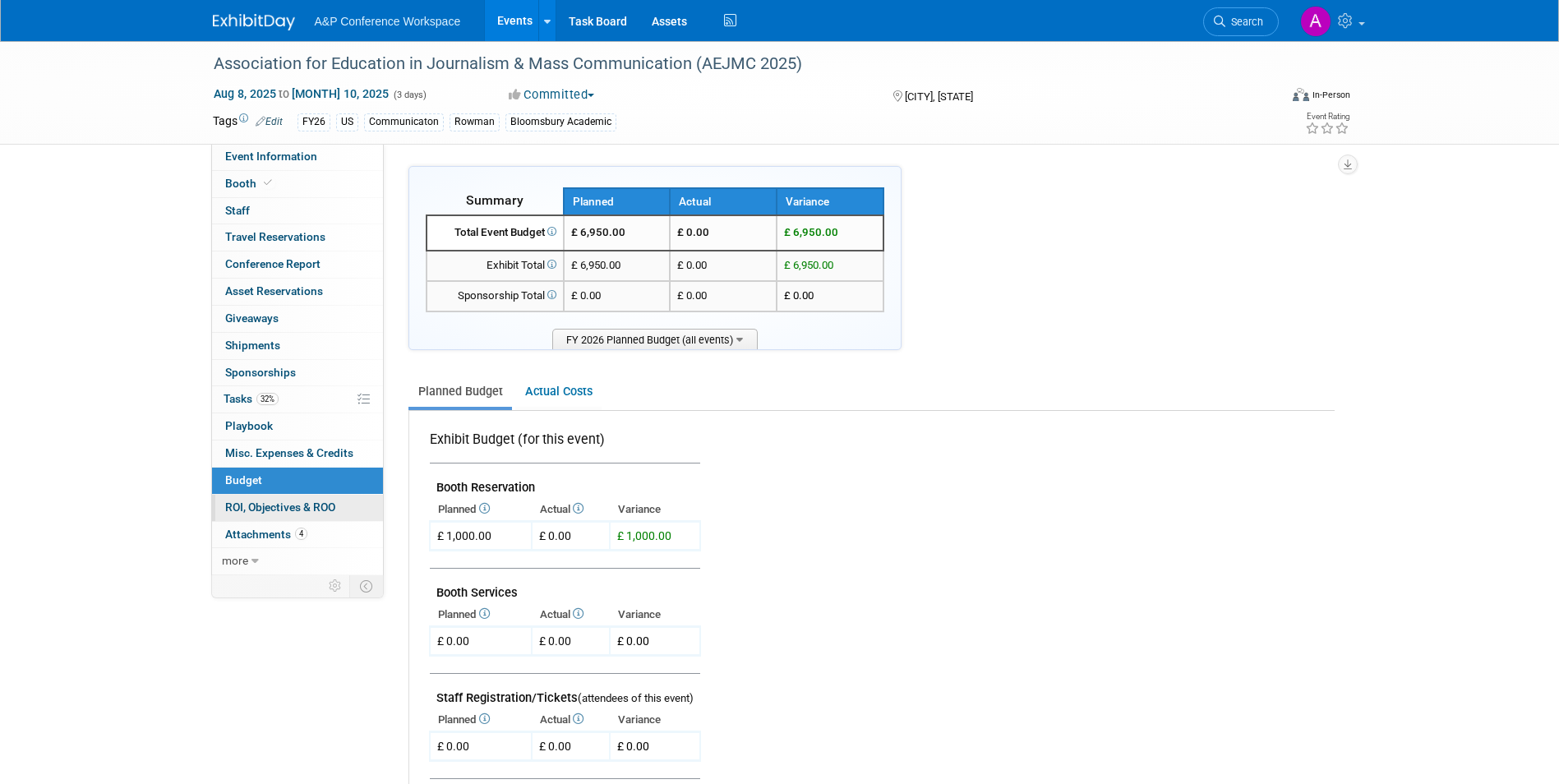 click on "ROI, Objectives & ROO 0" at bounding box center (280, 507) 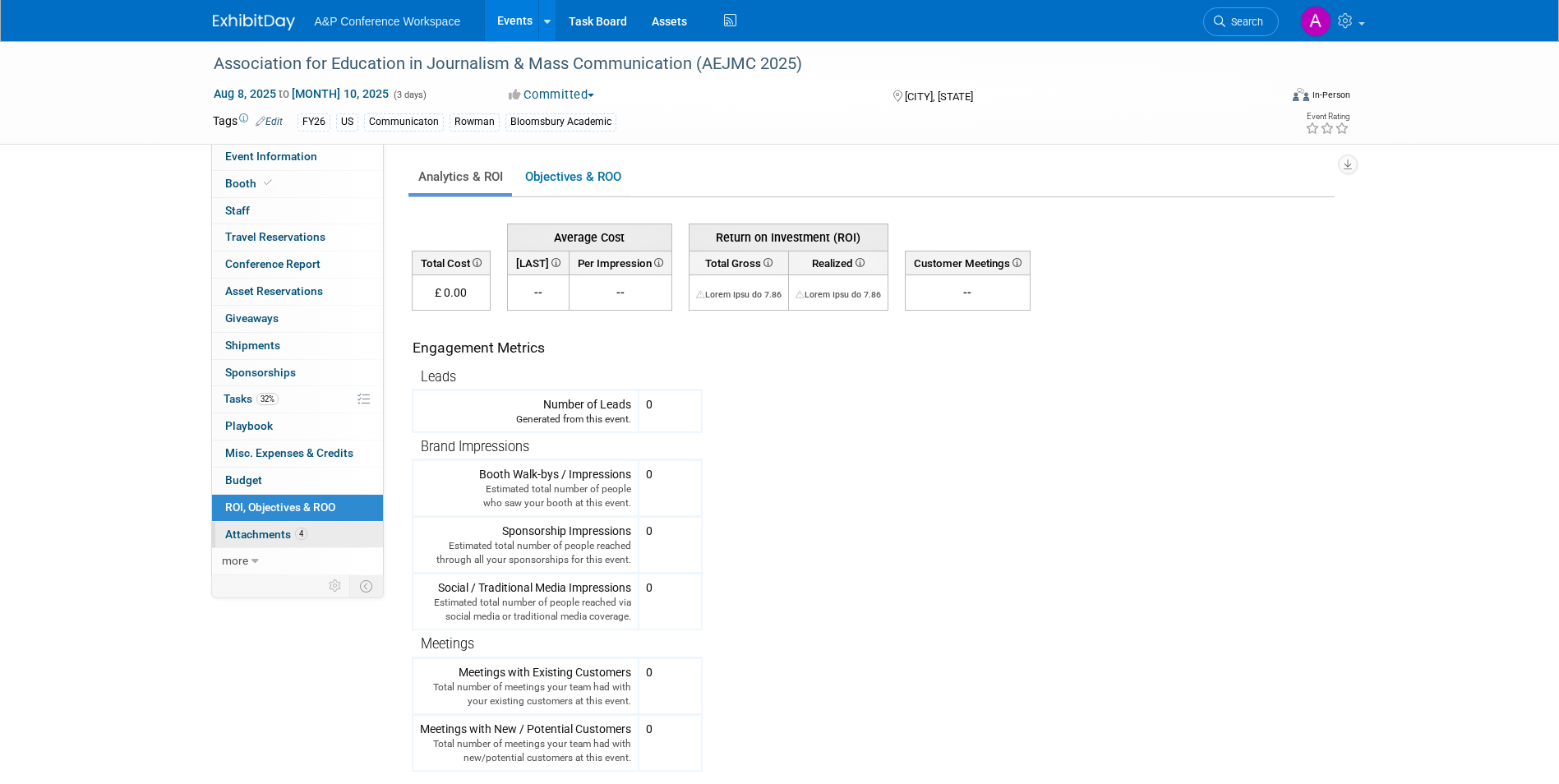click on "4
Attachments 4" at bounding box center [298, 535] 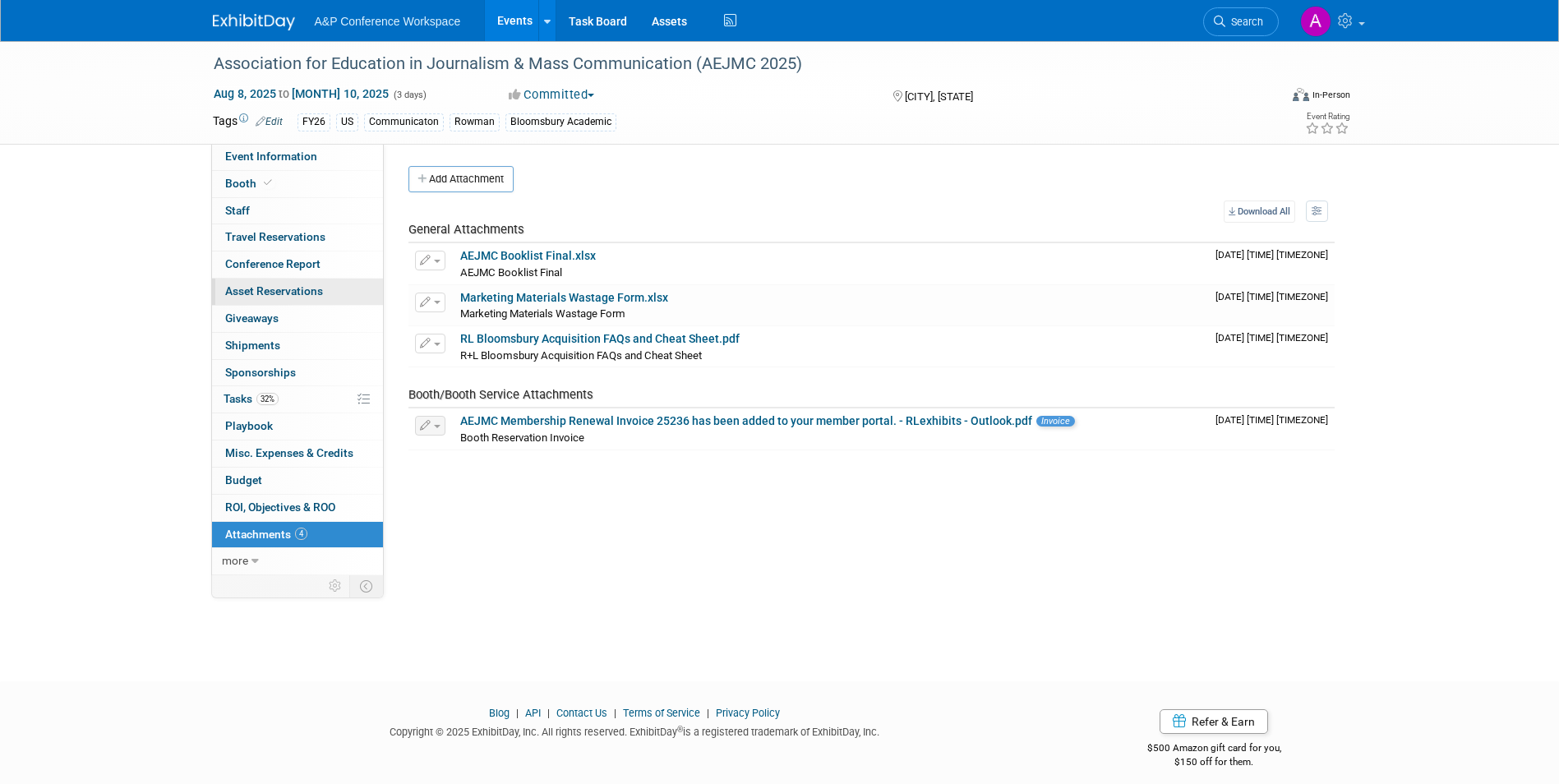 click on "Asset Reservations 0" at bounding box center (274, 291) 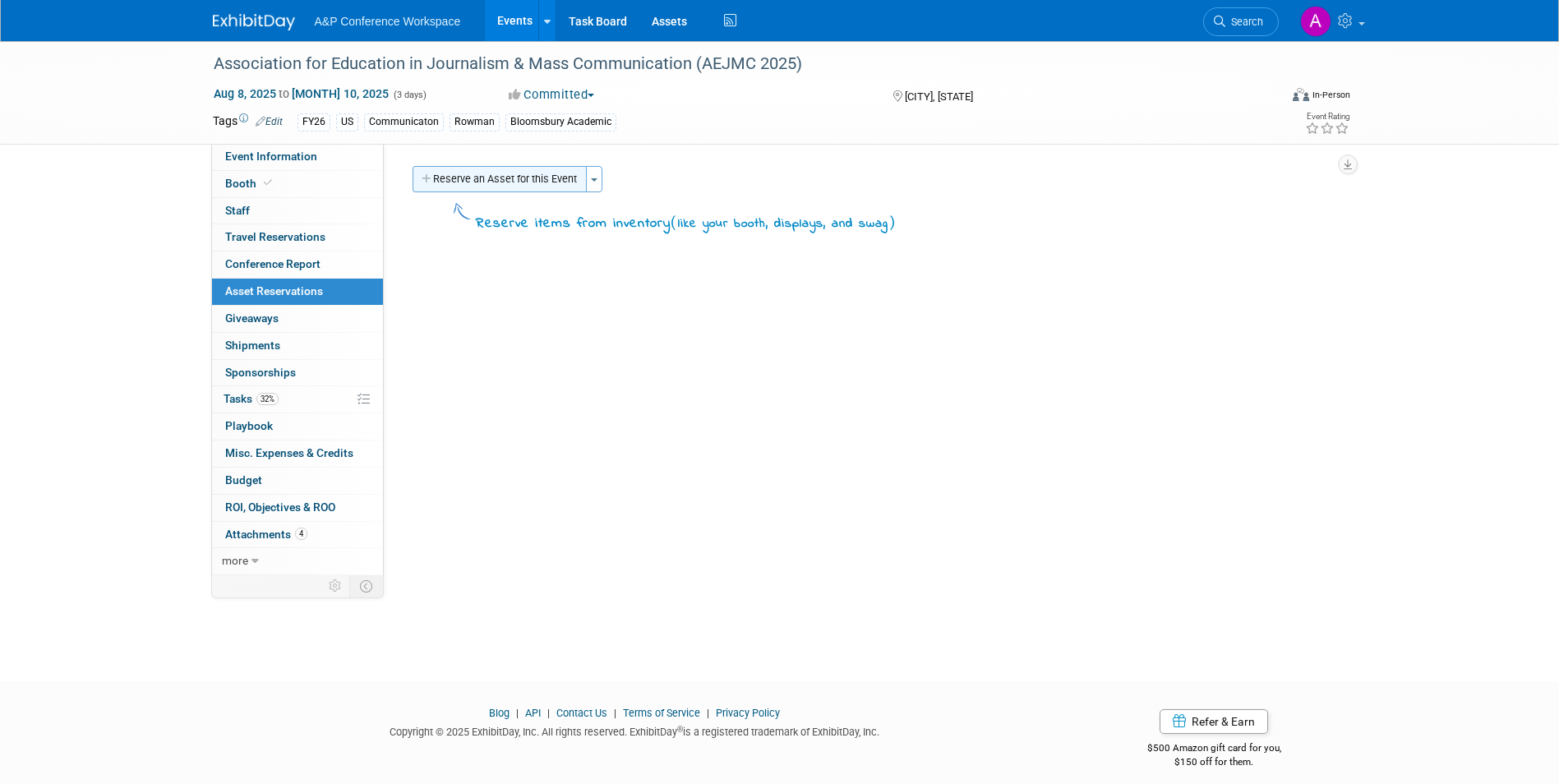 click on "Reserve an Asset for this Event" at bounding box center [500, 179] 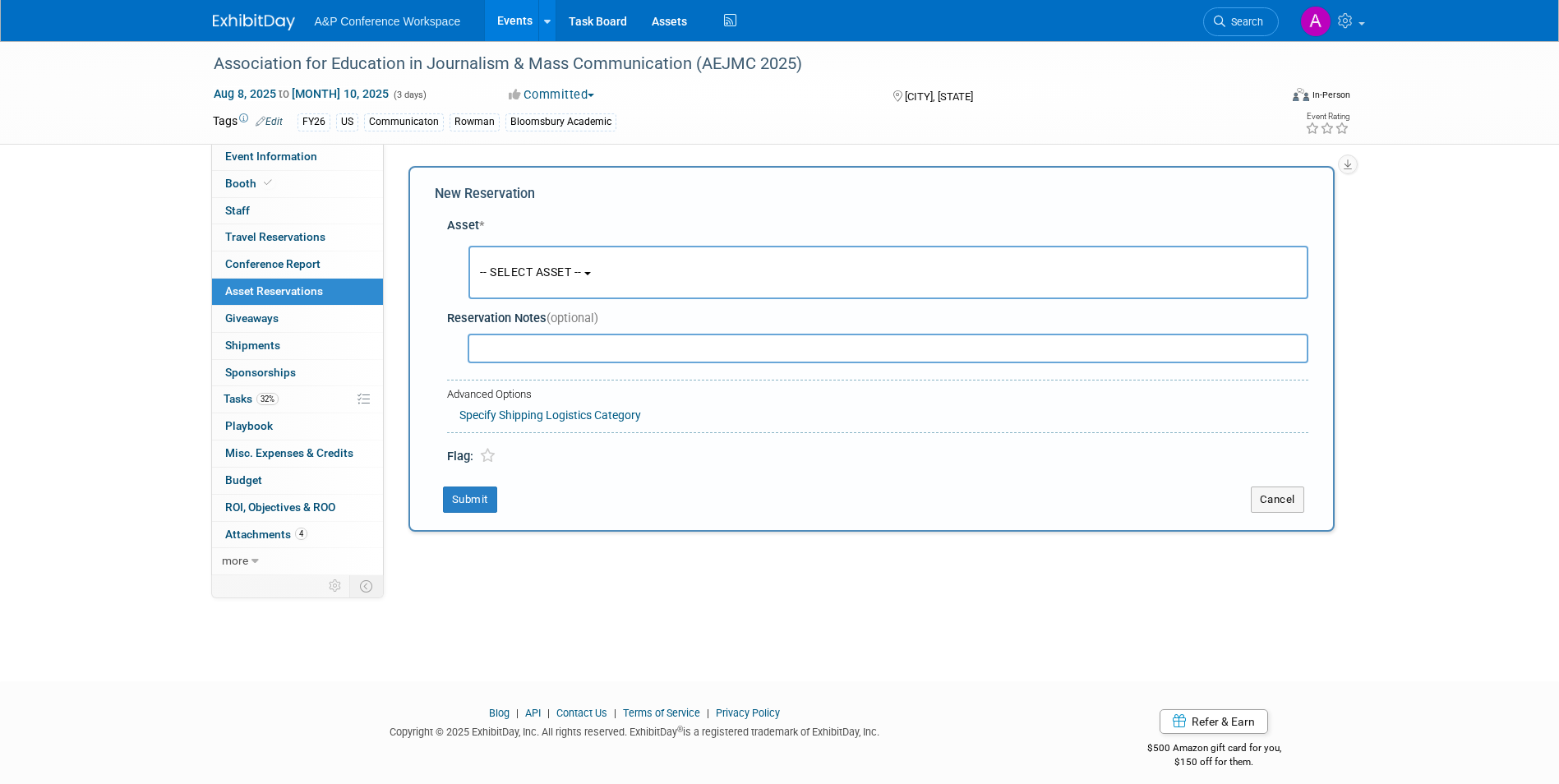 scroll, scrollTop: 12, scrollLeft: 0, axis: vertical 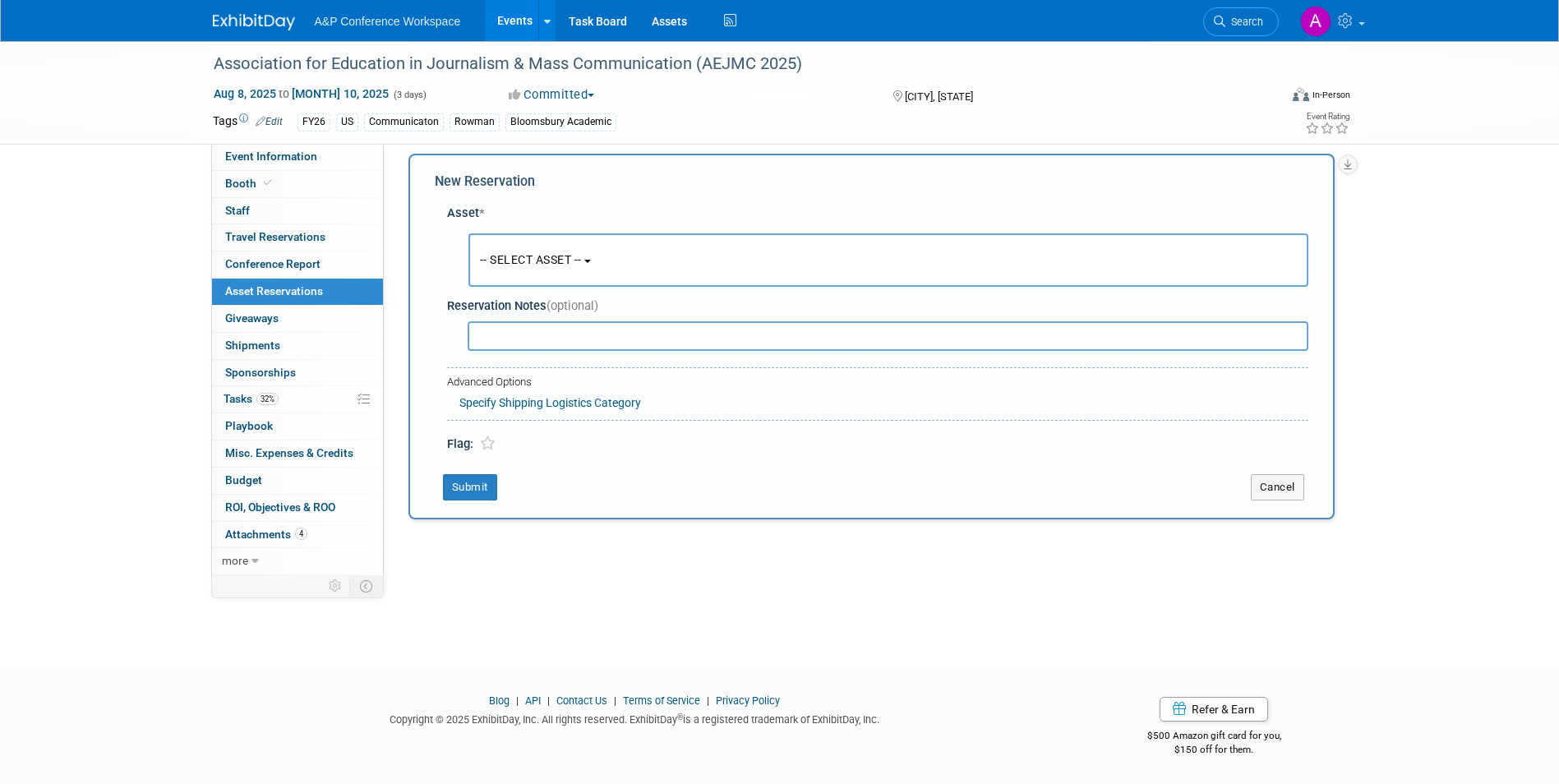 click on "-- SELECT ASSET --" at bounding box center [888, 260] 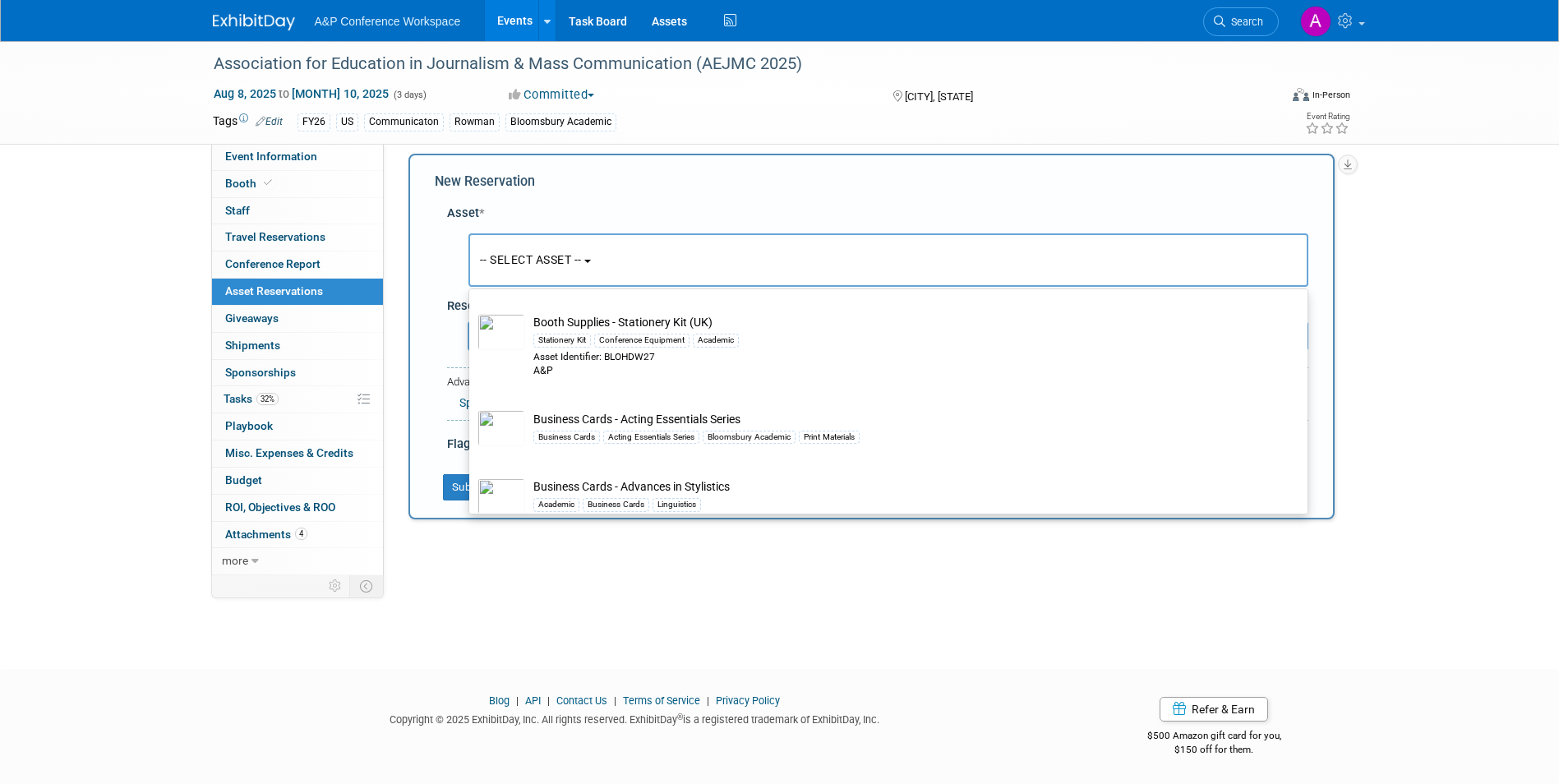 scroll, scrollTop: 8465, scrollLeft: 0, axis: vertical 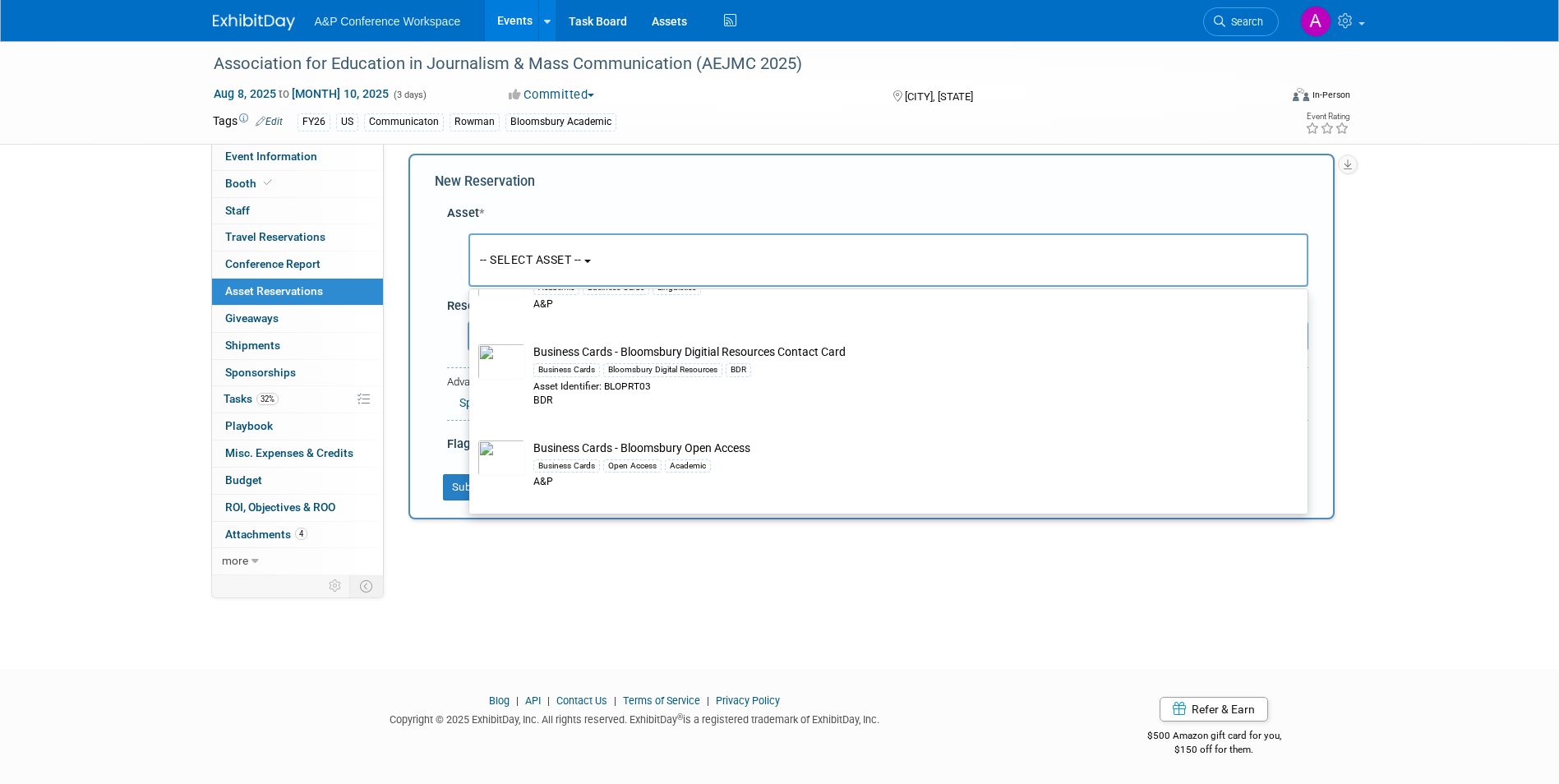 click on "Association for Education in Journalism & Mass Communication (AEJMC 2025)
Aug 8, 2025  to  Aug 10, 2025
(3 days)
Aug 8, 2025 to Aug 10, 2025
Committed
Committed
Considering
Not Going
Conference Cancelled
Conference Postponed
Waiting to book
Booking Made by Editor
Costs All In
[CITY], [STATE]
Virtual
In-Person
Hybrid
<img src="https://www.exhibitday.com/Images/Format-Virtual.png" style="width: 22px; height: 18px; margin-top: 2px; margin-bottom: 2px; margin-left: 2px; filter: Grayscale(70%); opacity: 0.9;" />   Virtual
<img src="https://www.exhibitday.com/Images/Format-InPerson.png" style="width: 22px; height: 18px; margin-top: 2px; margin-bottom: 2px; margin-left: 2px; filter: Grayscale(70%); opacity: 0.9;" />   In-Person
Tags
Edit
FY26
US
Communicaton
Rowman" at bounding box center [779, 334] 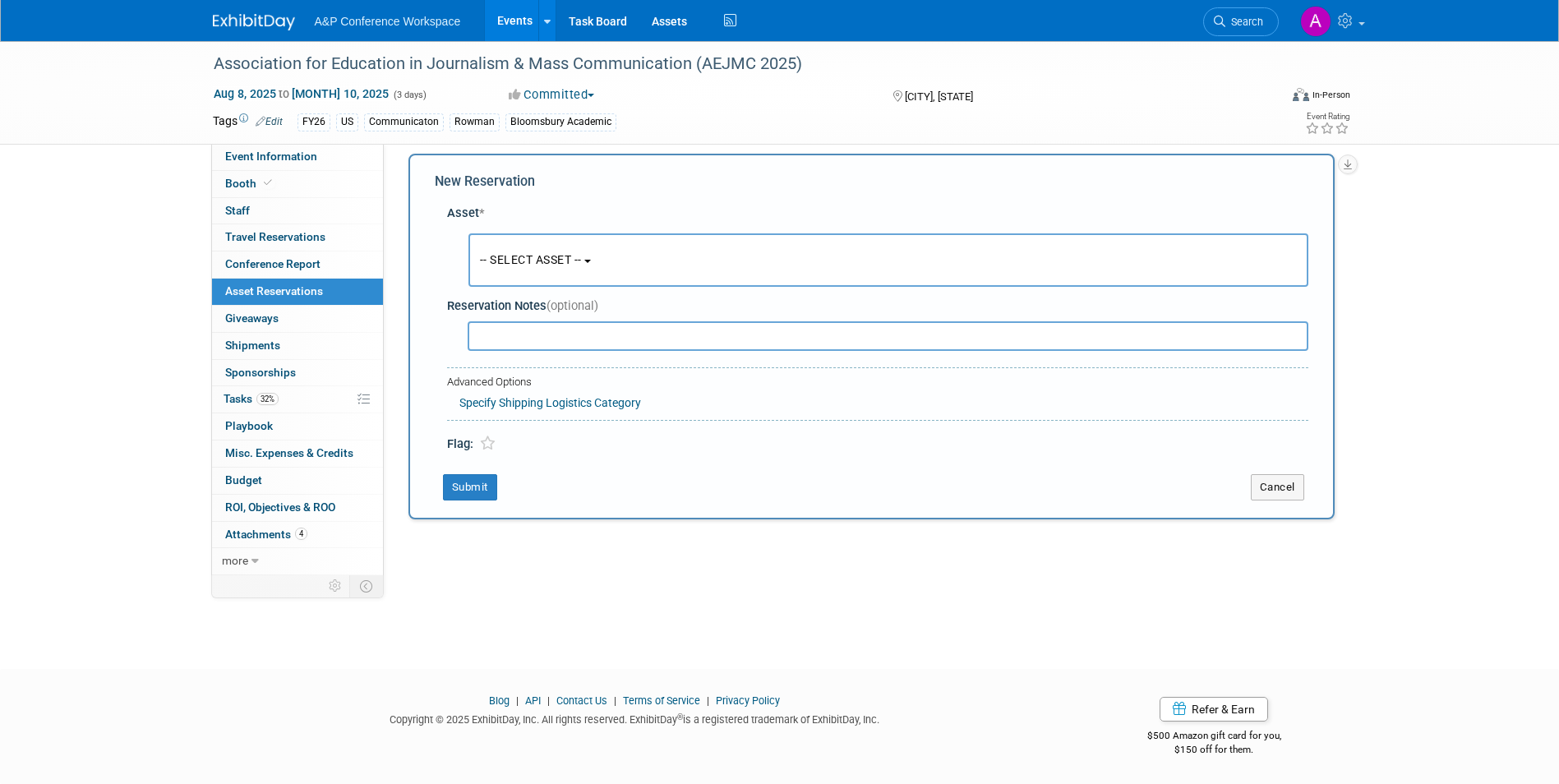 click on "0
Asset Reservations 0" at bounding box center [298, 292] 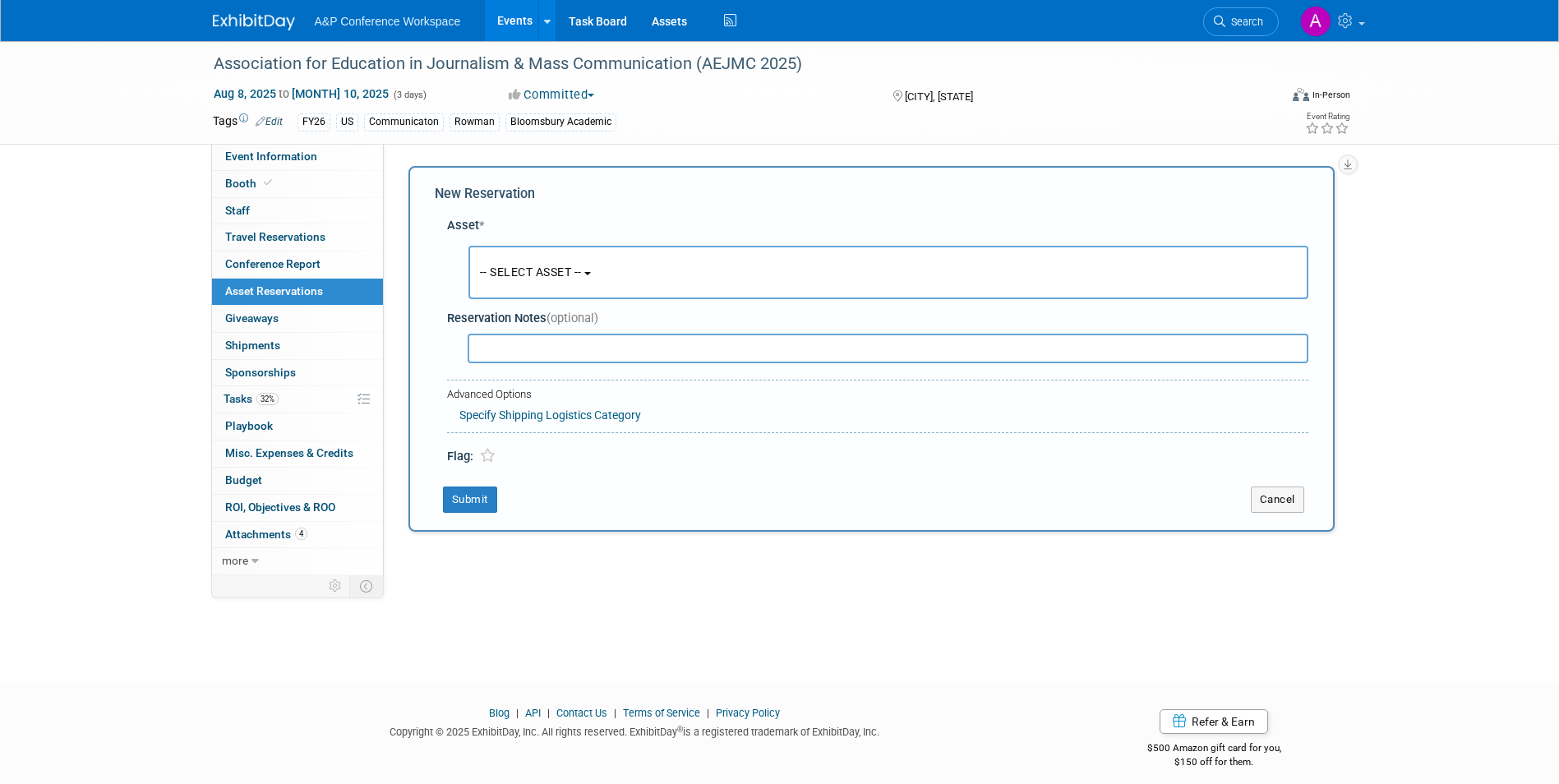 click on "-- SELECT ASSET --" at bounding box center (888, 272) 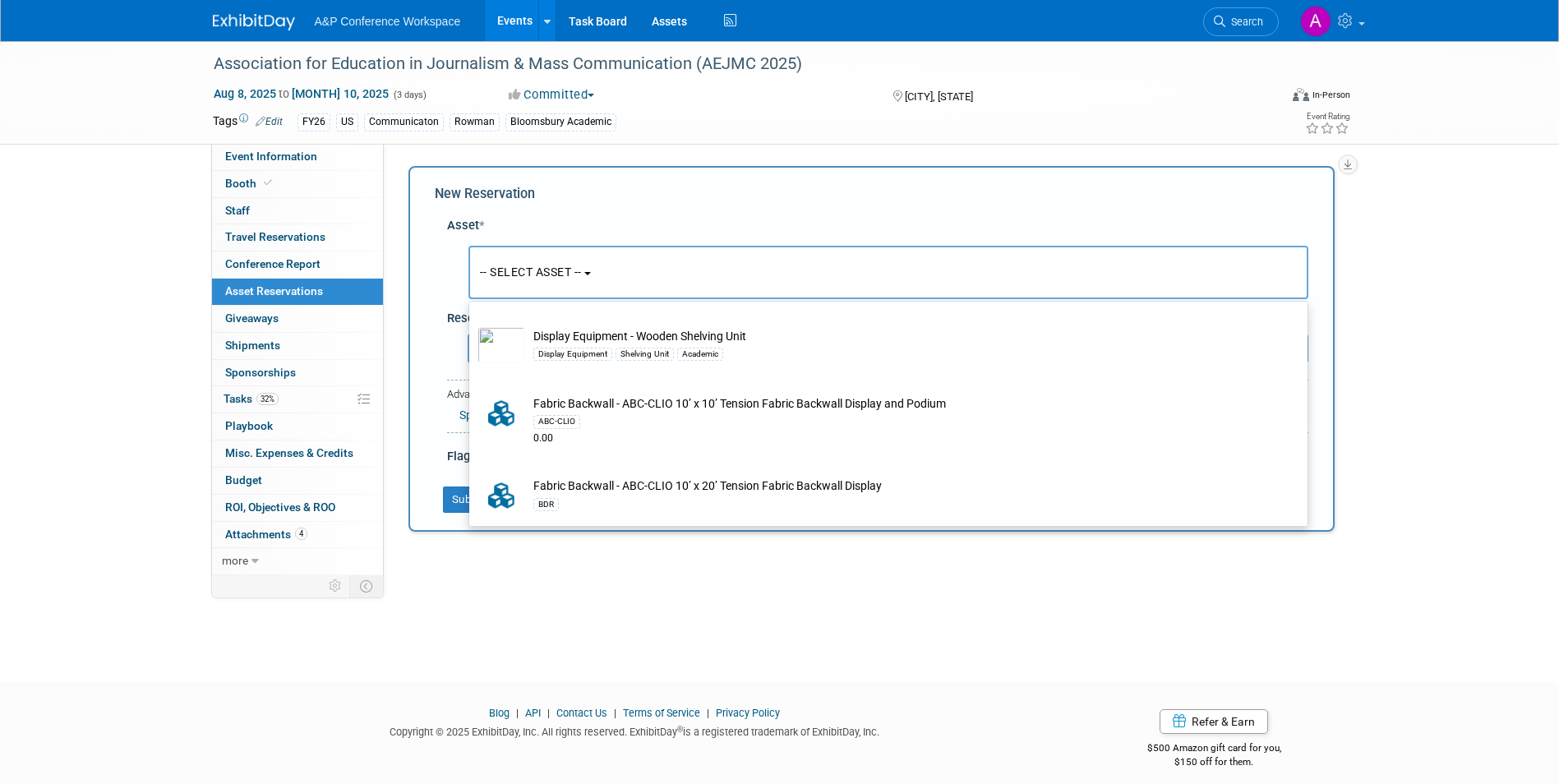 scroll, scrollTop: 13888, scrollLeft: 0, axis: vertical 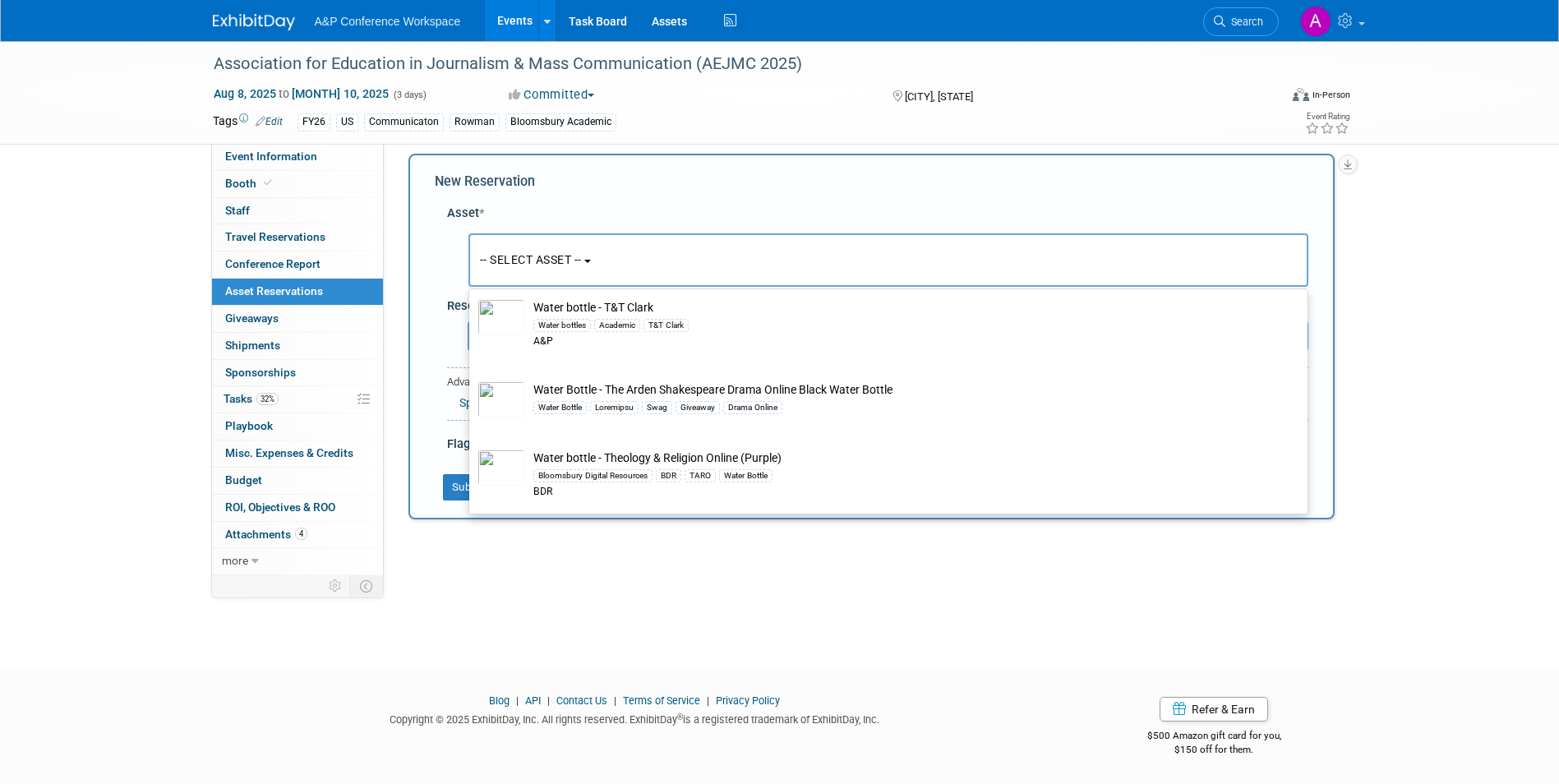 drag, startPoint x: 583, startPoint y: 609, endPoint x: 552, endPoint y: 605, distance: 31.256999 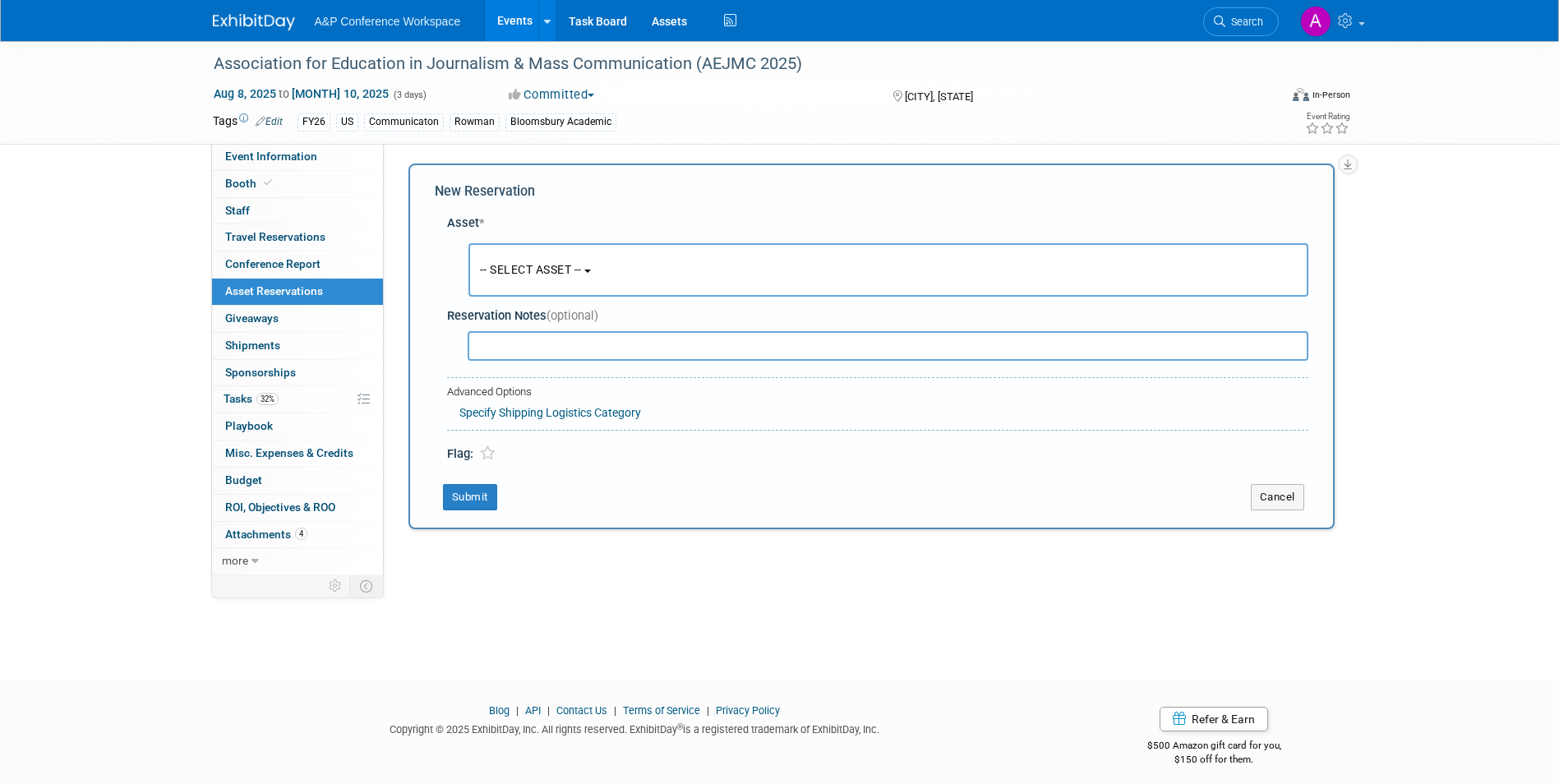 scroll, scrollTop: 0, scrollLeft: 0, axis: both 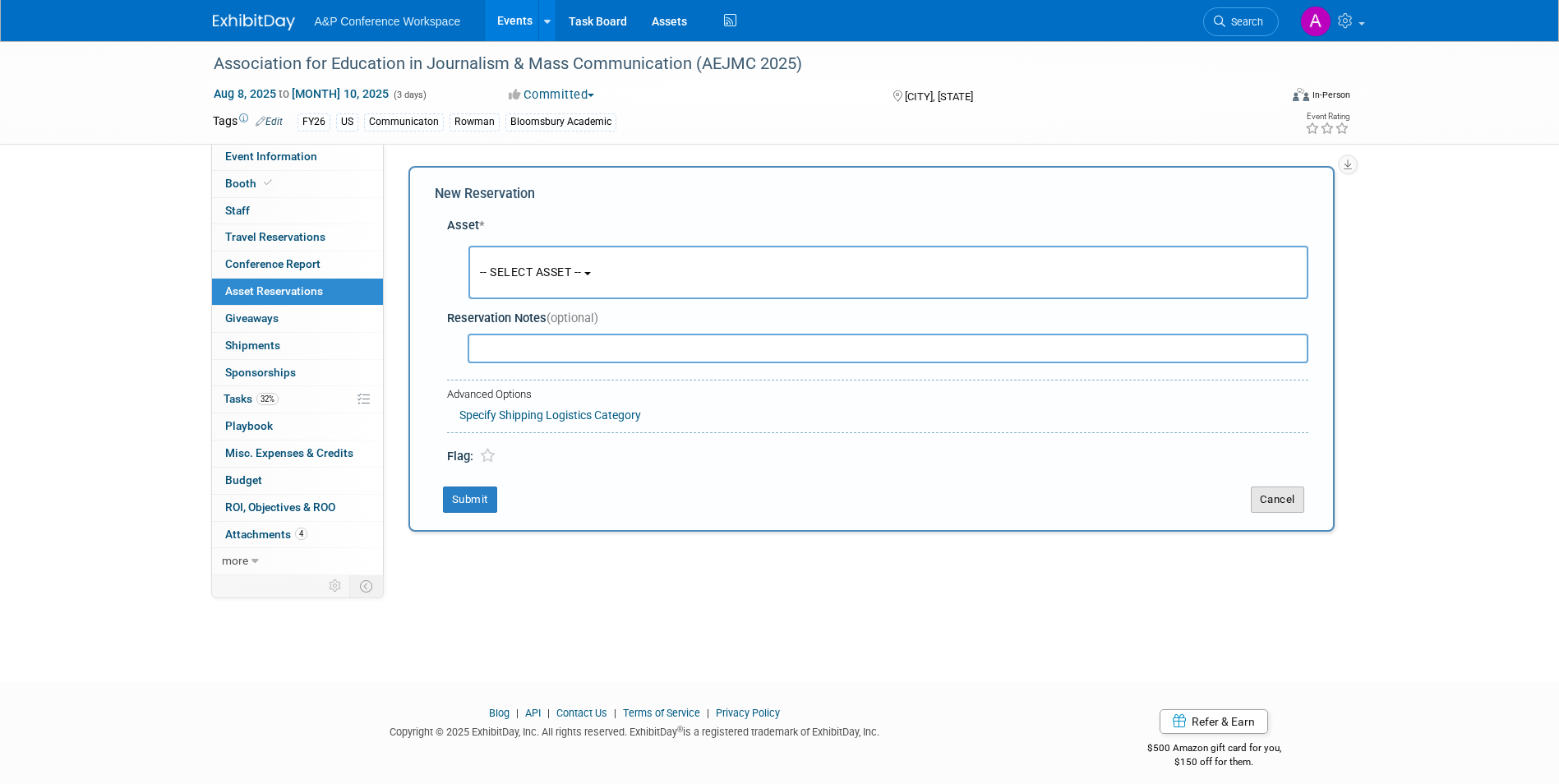 click on "Cancel" at bounding box center [1277, 500] 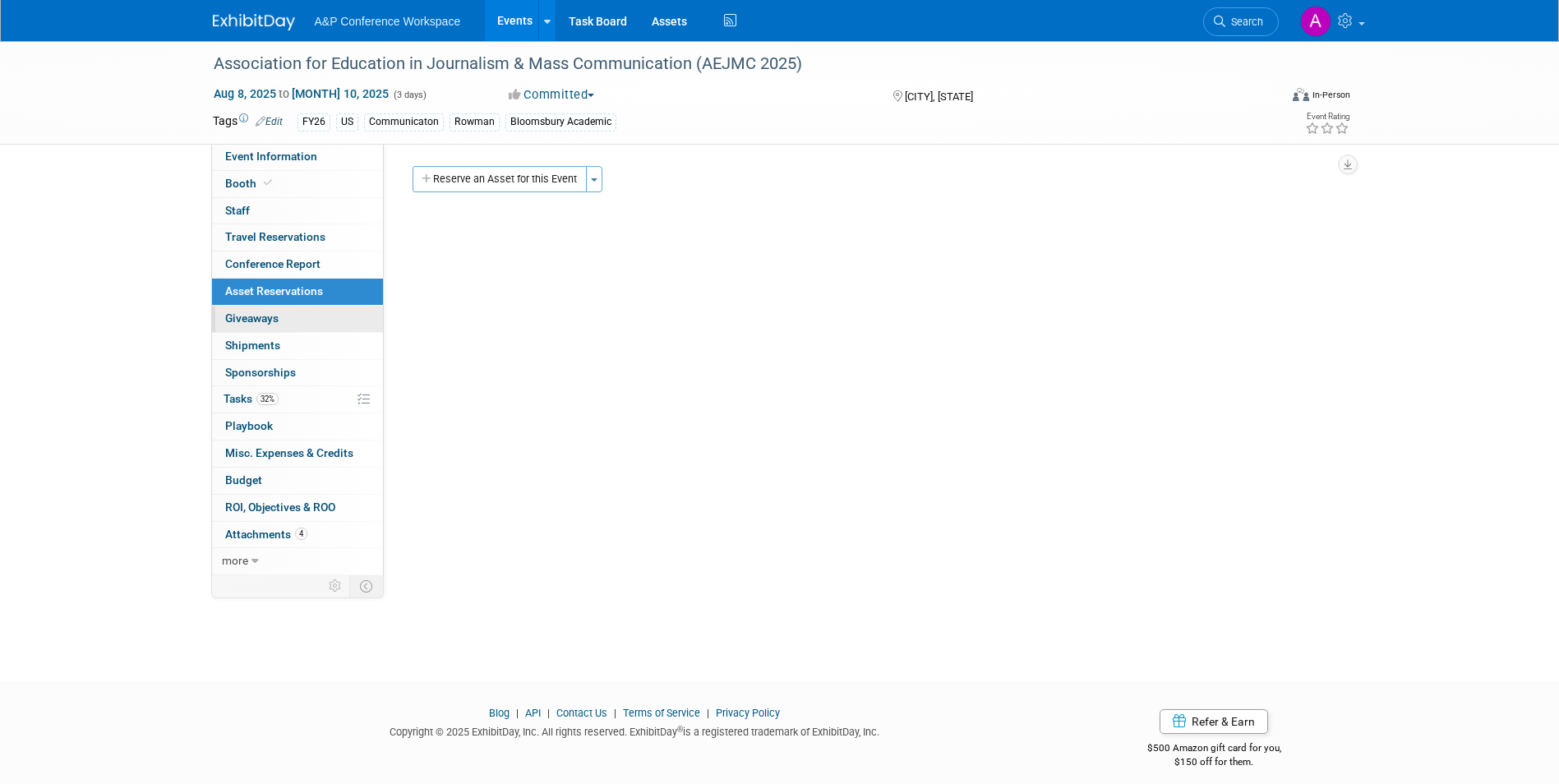 click on "0
Giveaways 0" at bounding box center [298, 319] 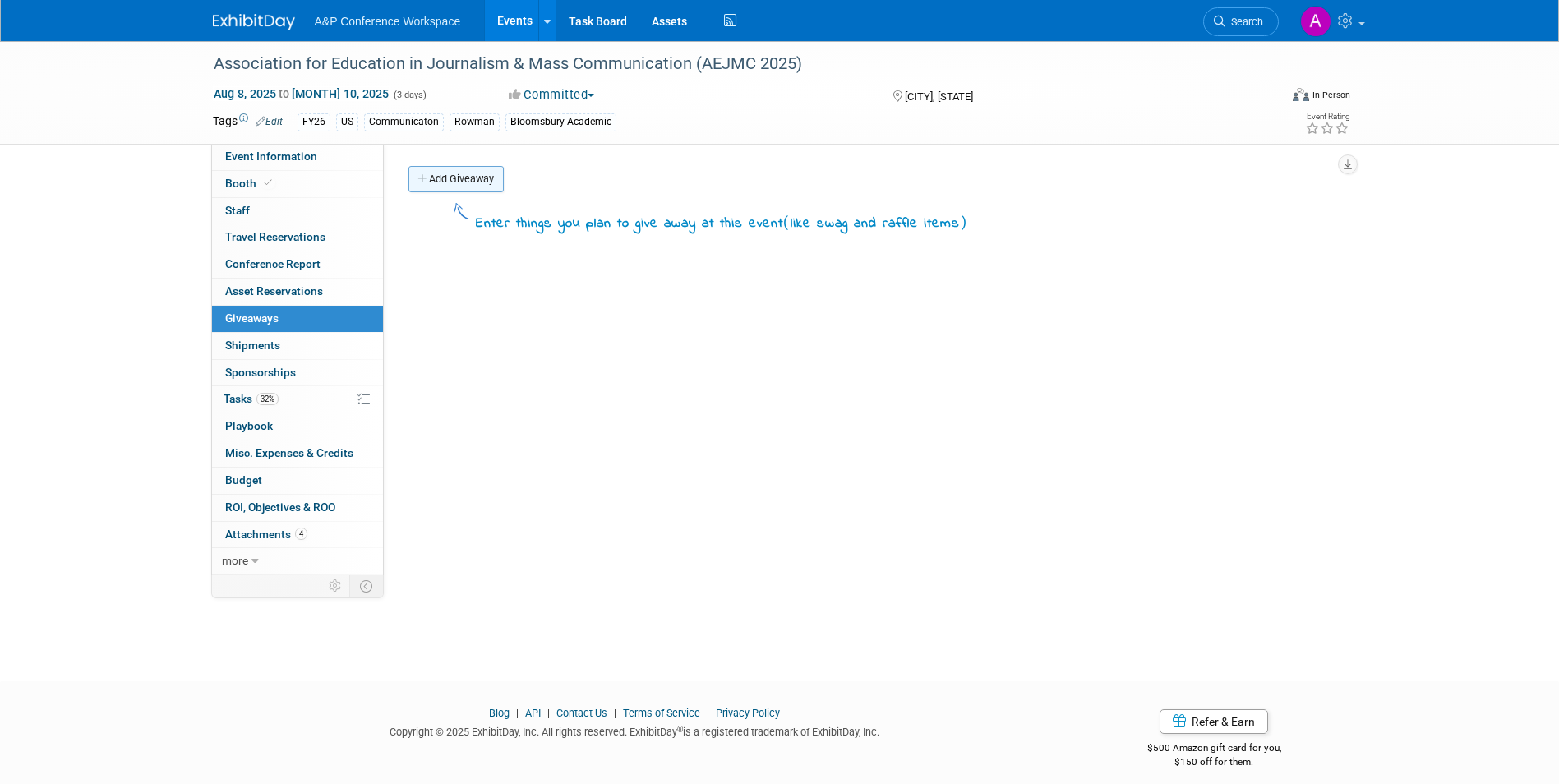 click on "Add Giveaway" at bounding box center [456, 179] 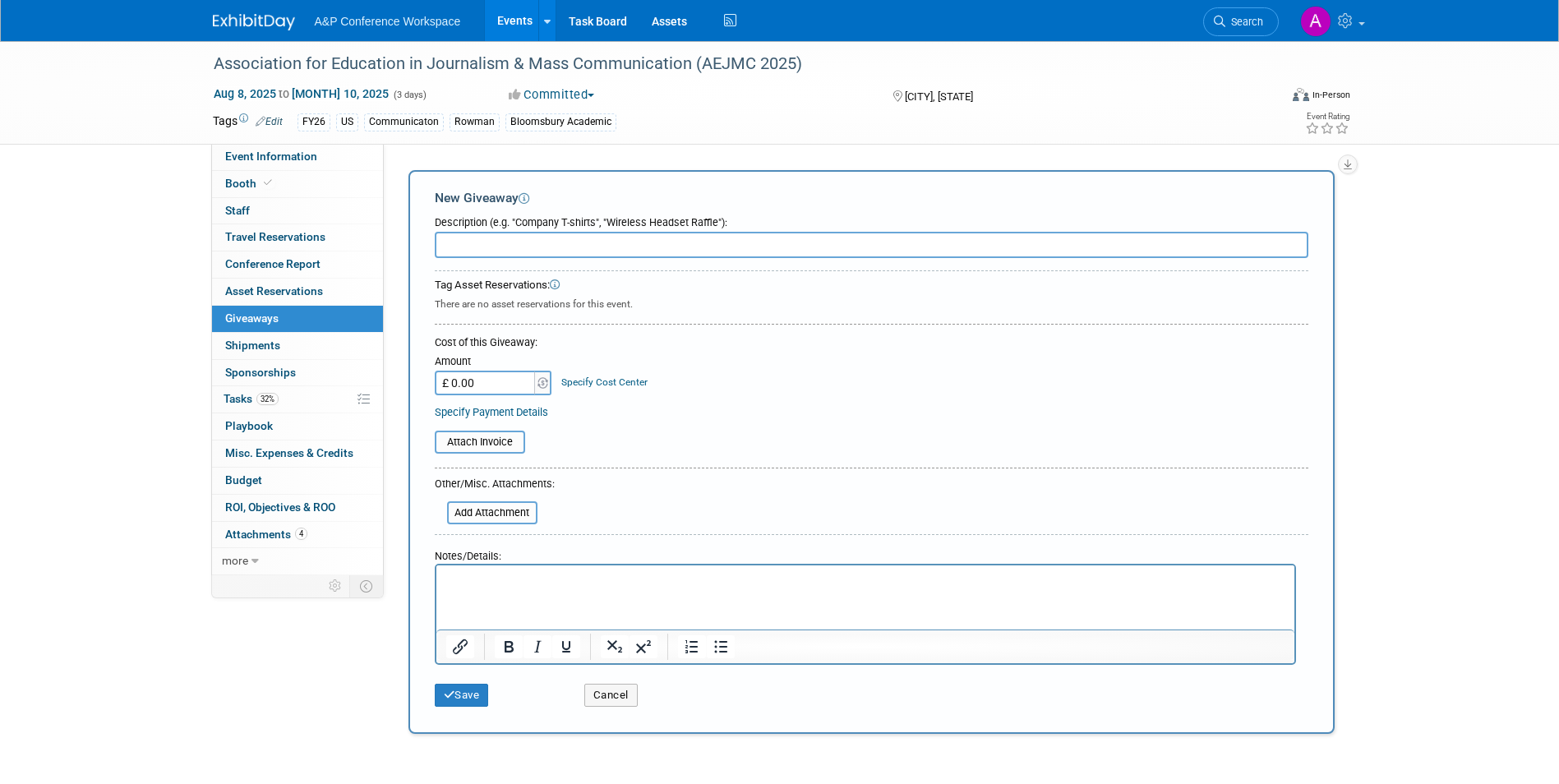 scroll, scrollTop: 0, scrollLeft: 0, axis: both 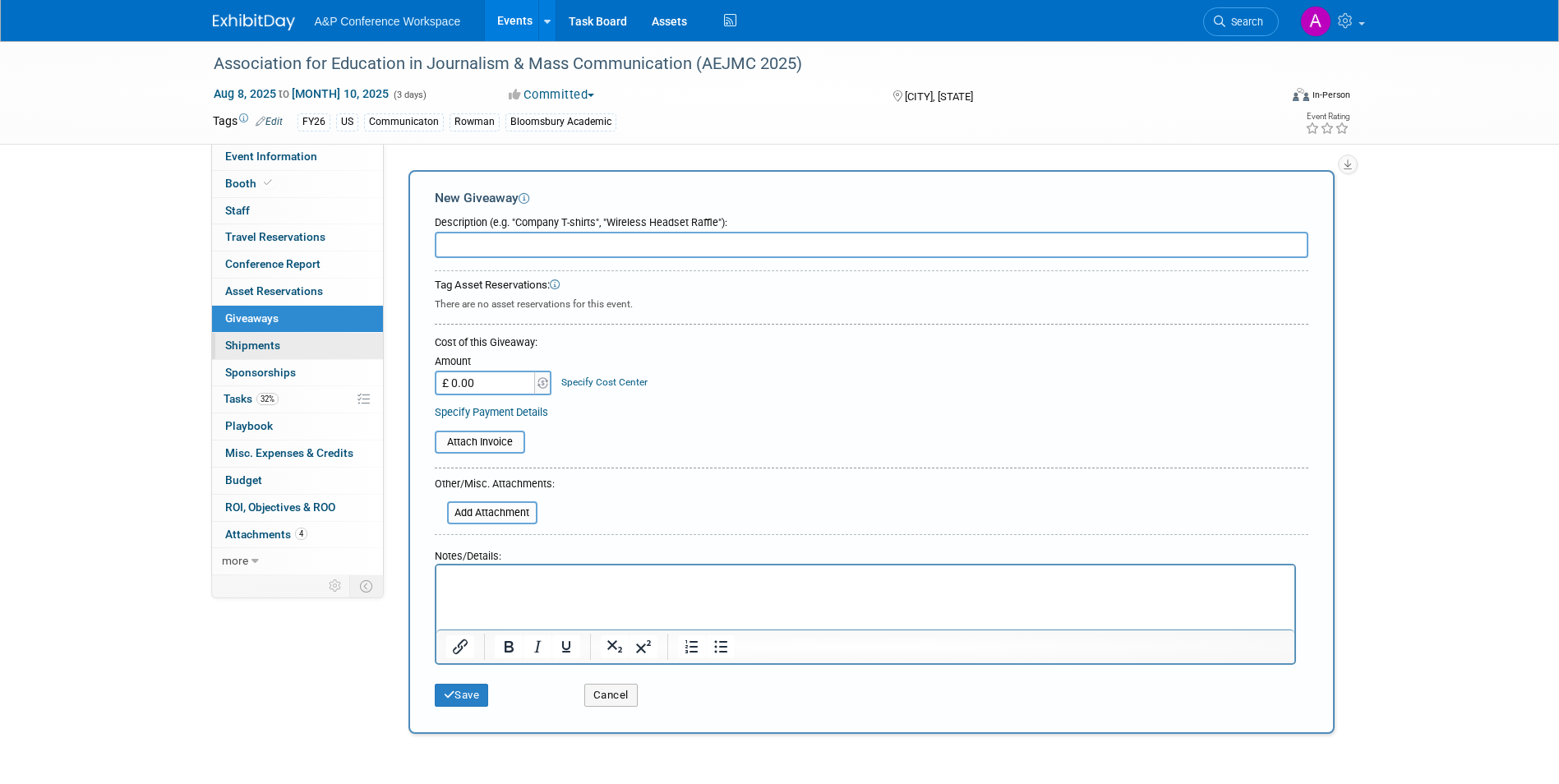 click on "Shipments 0" at bounding box center (252, 345) 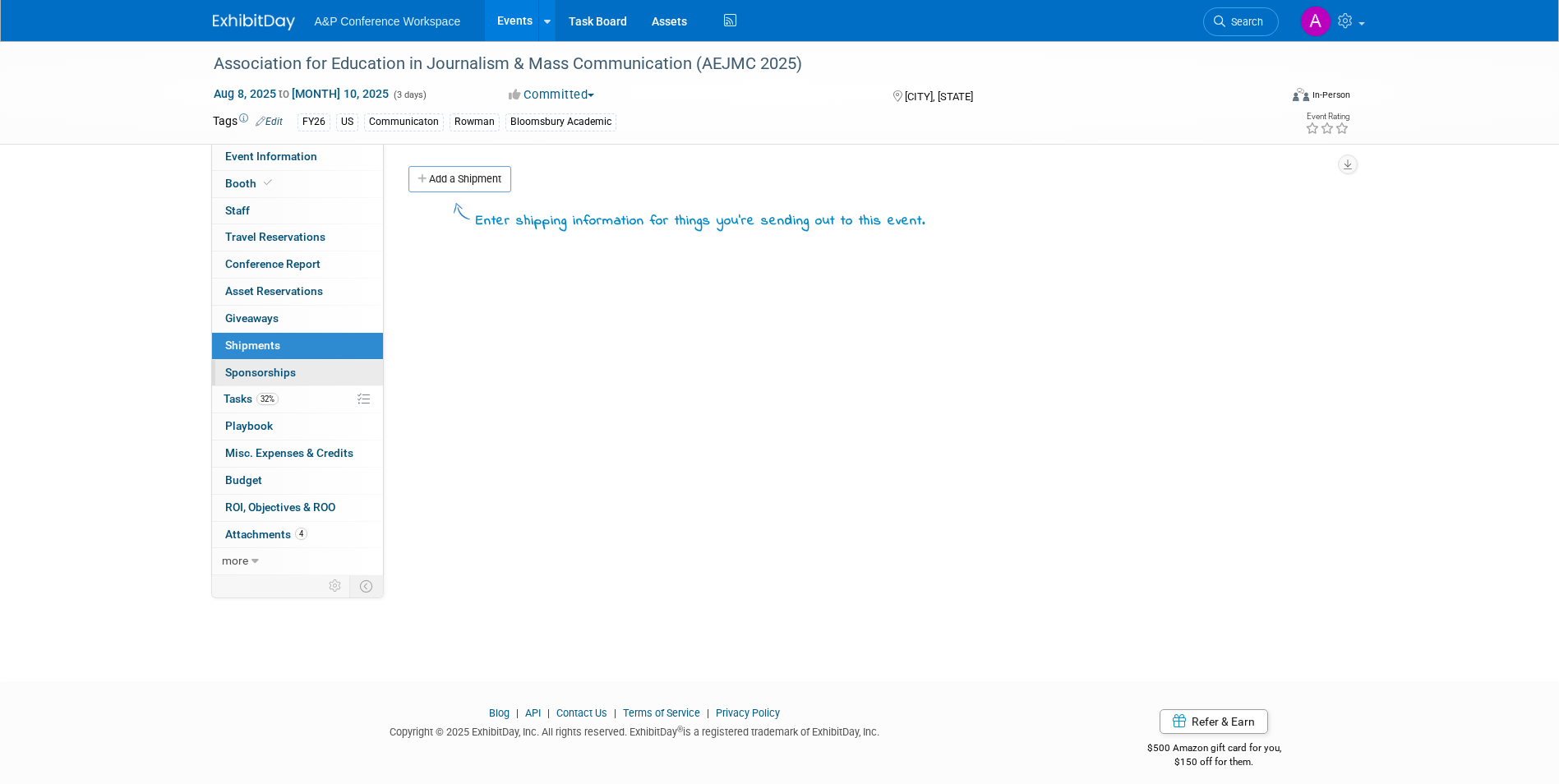 click on "Sponsorships 0" at bounding box center (261, 372) 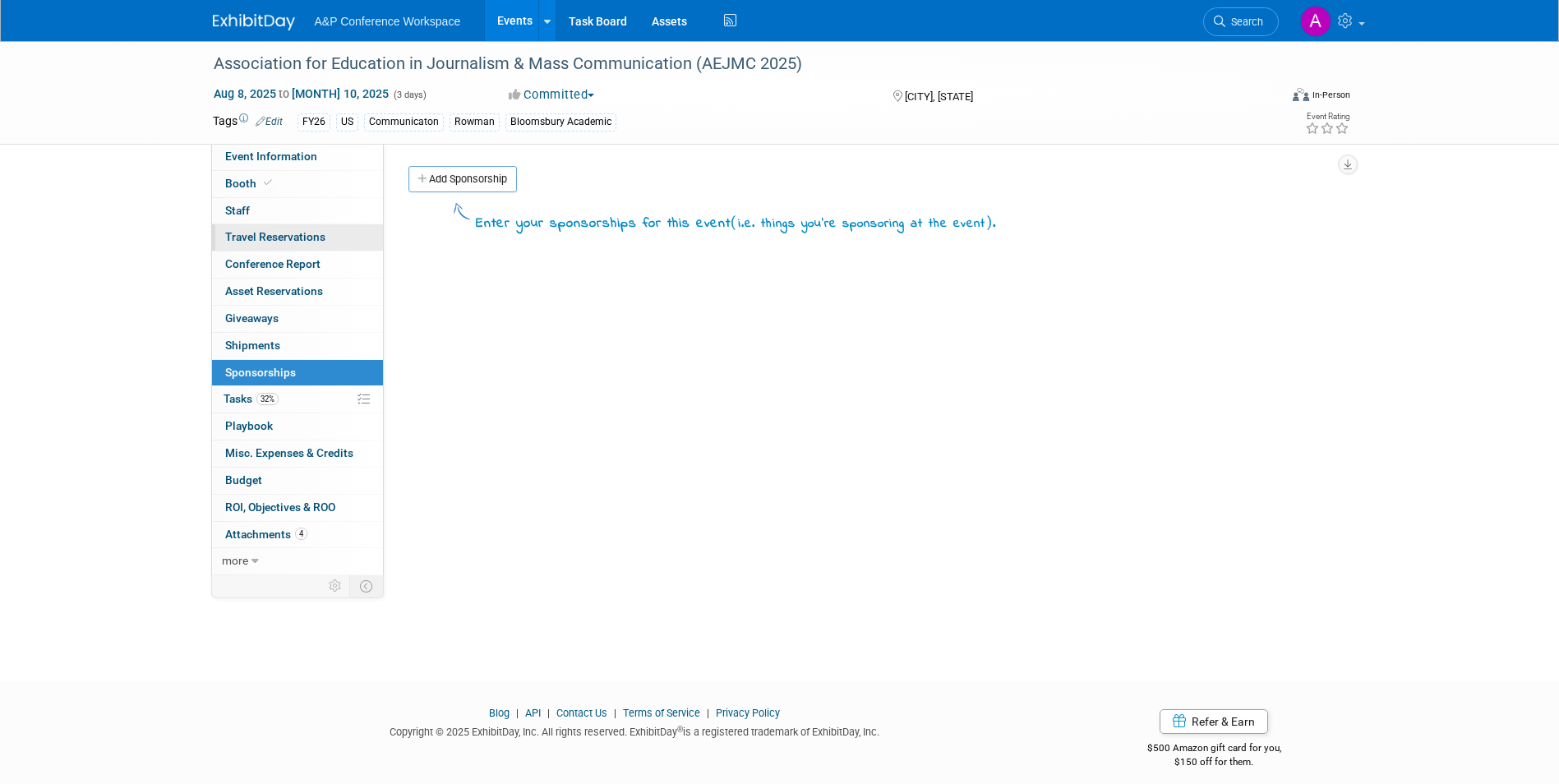 click on "0
Travel Reservations 0" at bounding box center (298, 238) 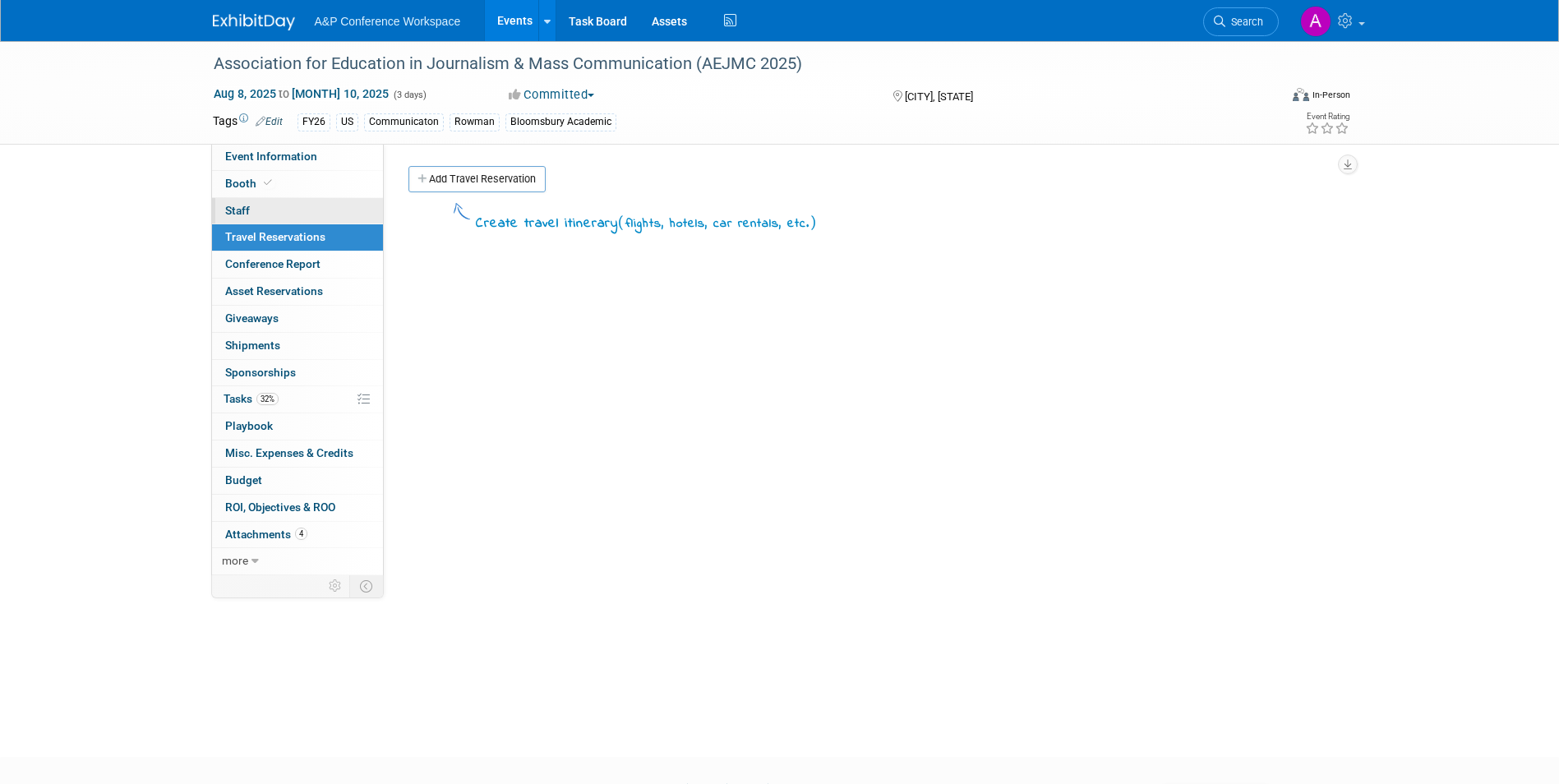 click on "Staff 0" at bounding box center [238, 210] 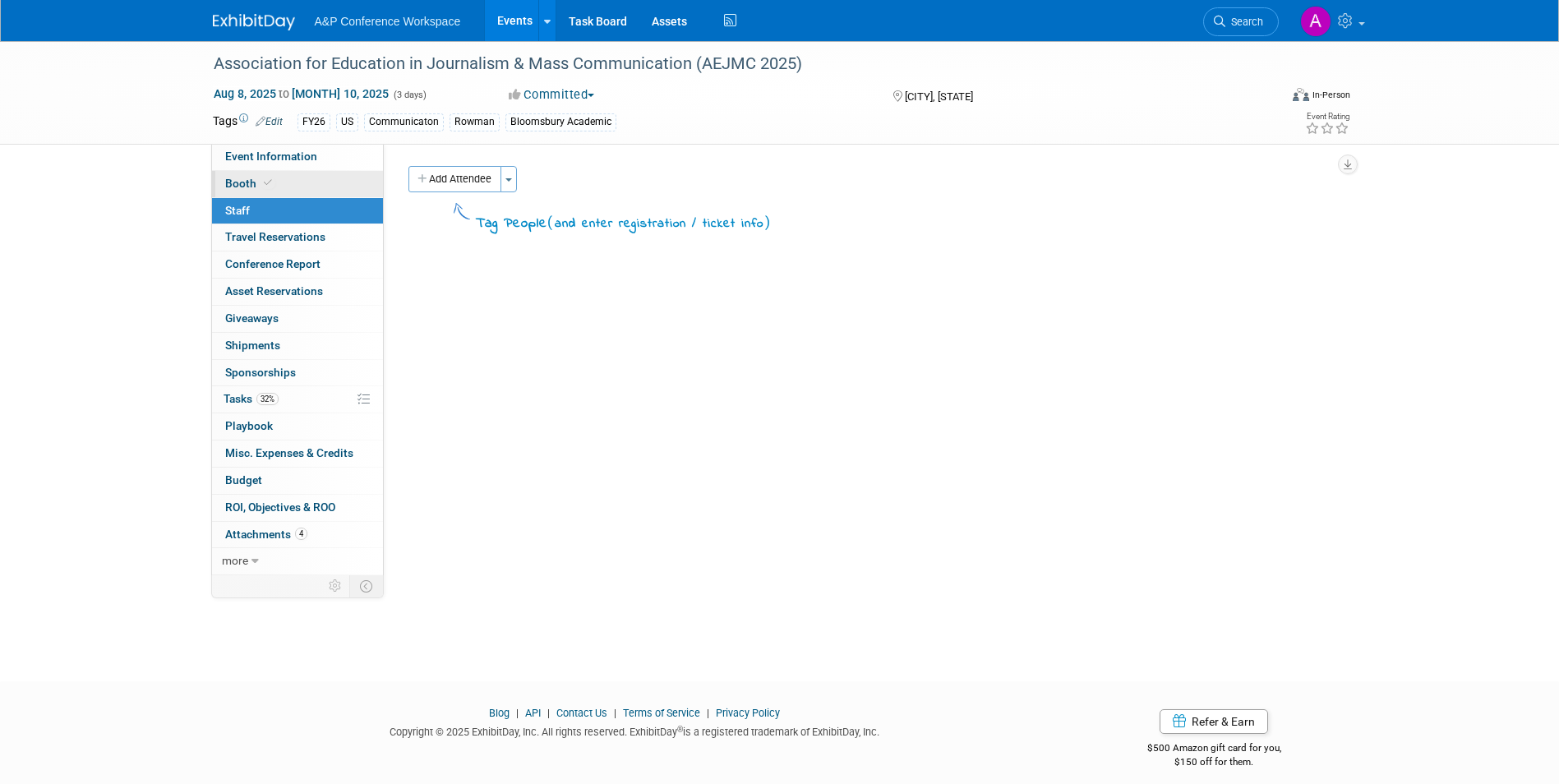 click at bounding box center [268, 182] 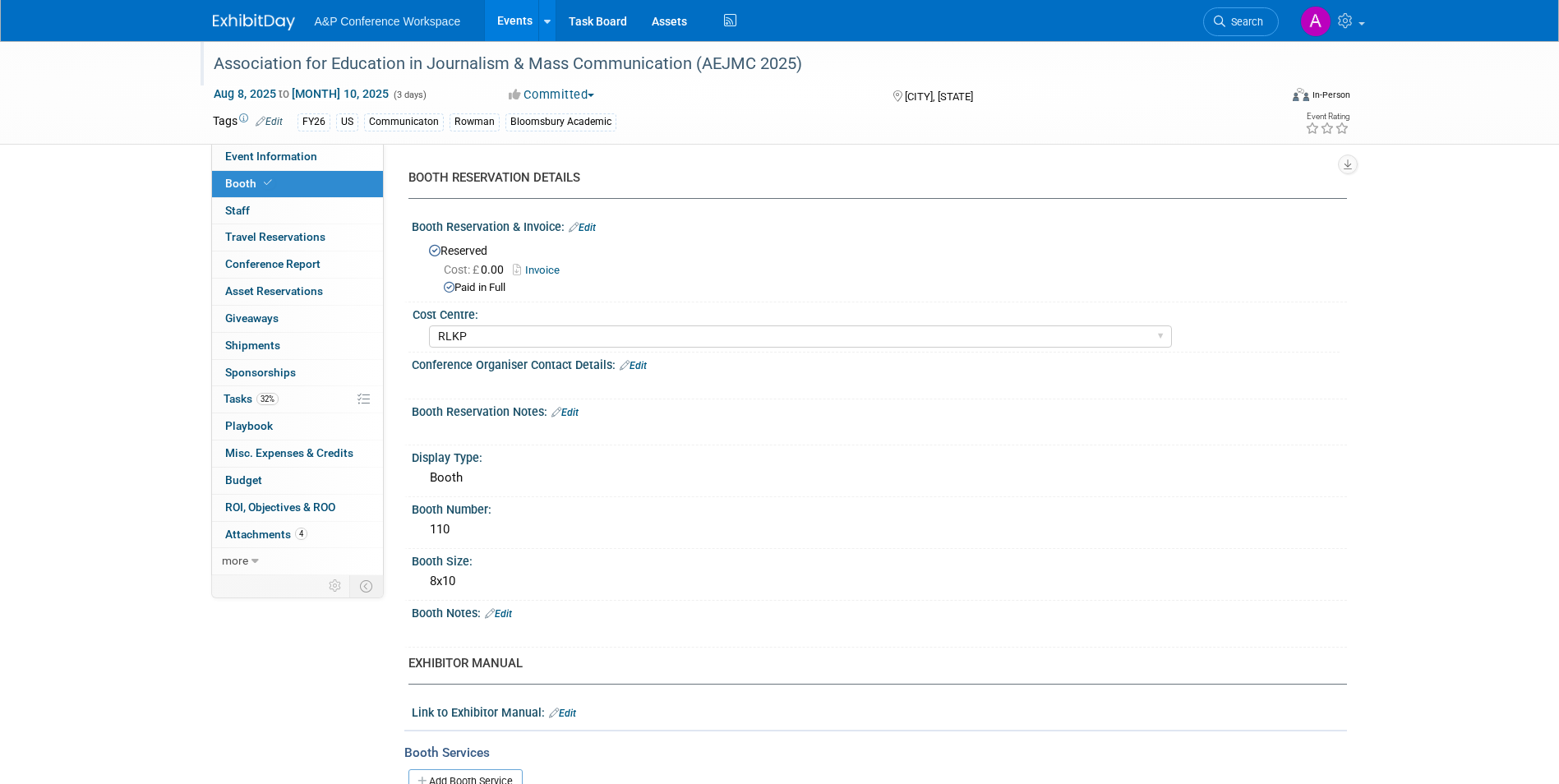 click on "Association for Education in Journalism & Mass Communication (AEJMC 2025)" at bounding box center [731, 64] 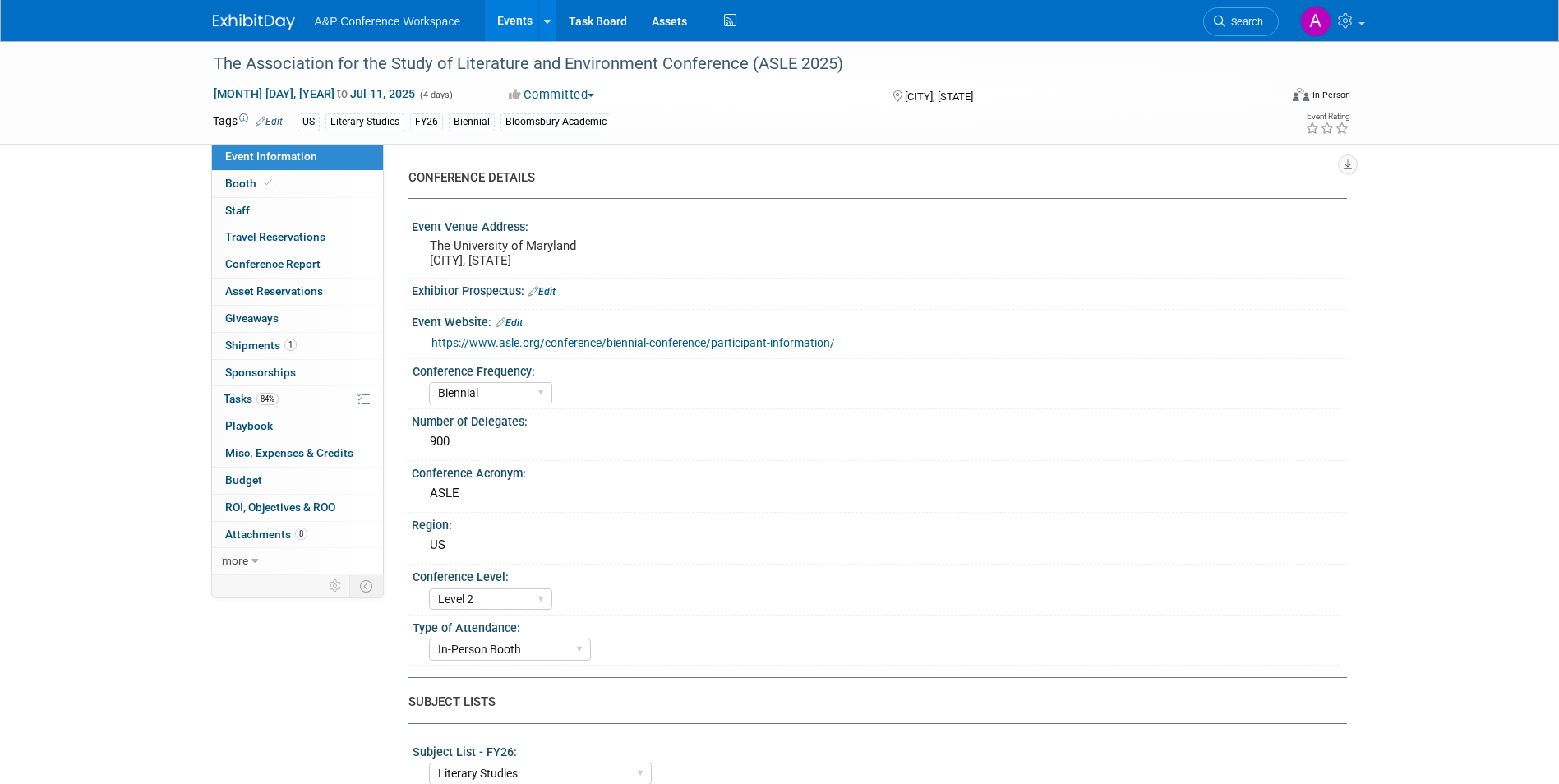 scroll, scrollTop: 0, scrollLeft: 0, axis: both 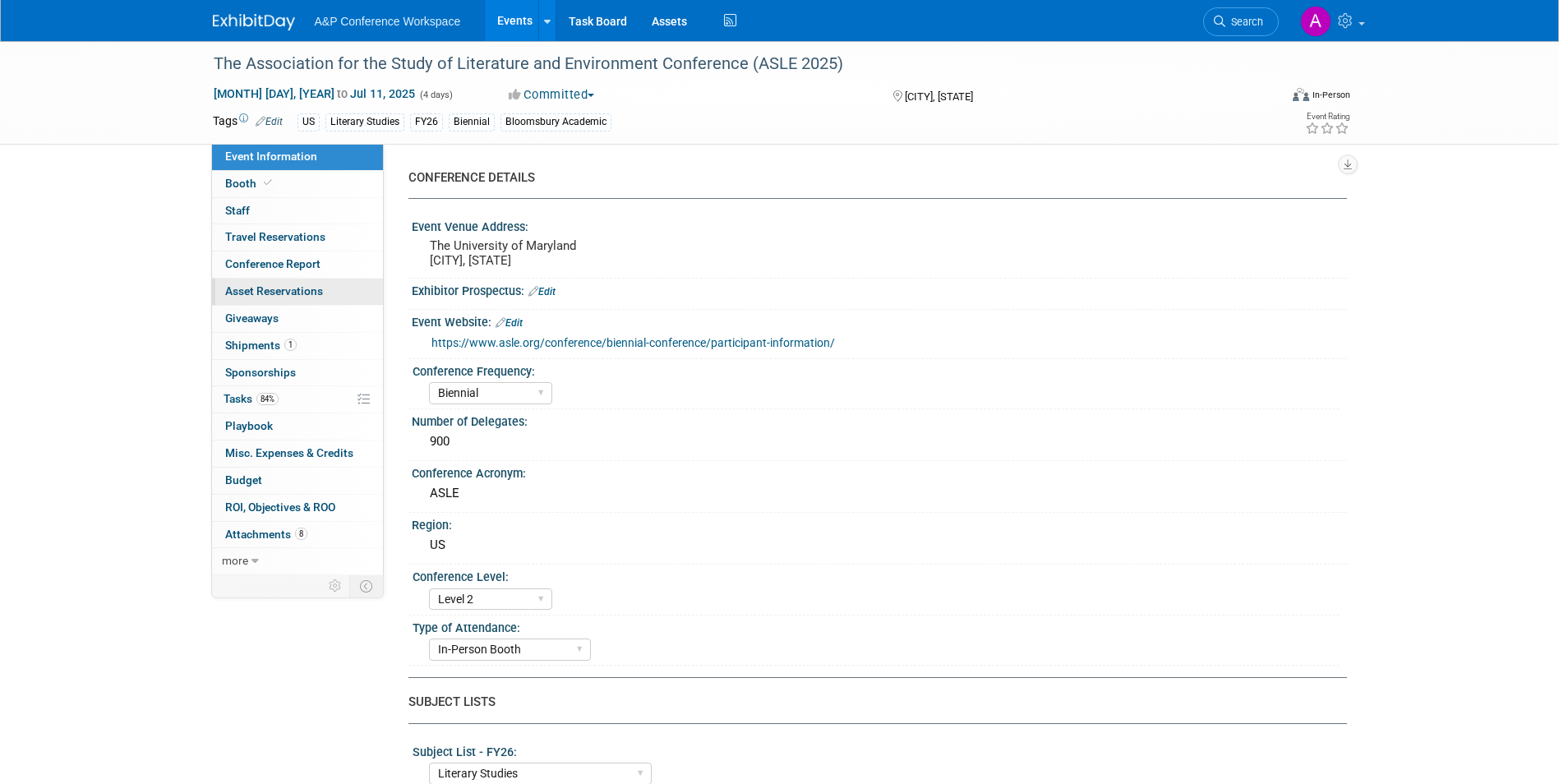 click on "Asset Reservations 0" at bounding box center [274, 291] 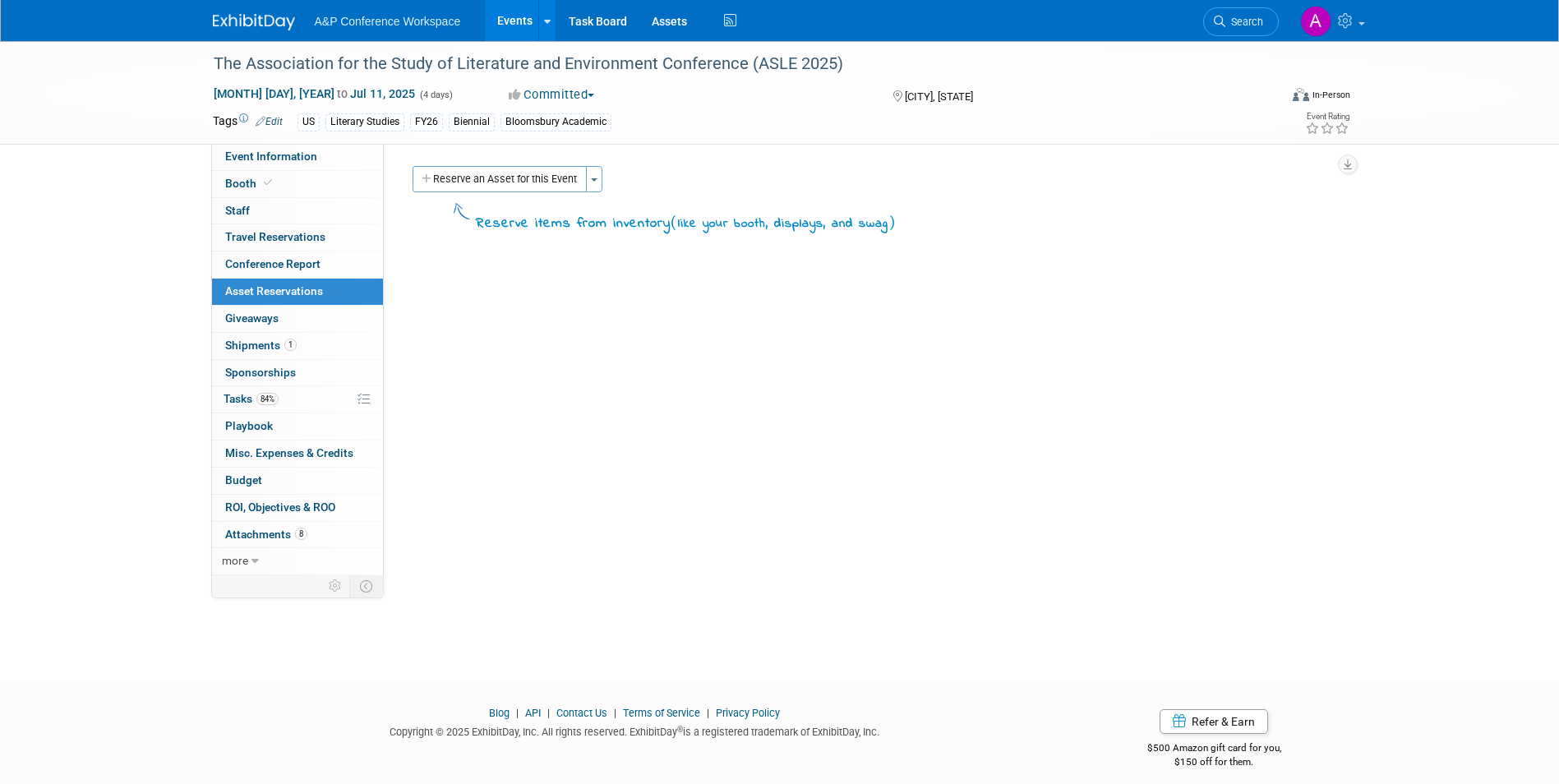 click on "Event Venue Address:
The University of Maryland
[CITY], [STATE]
Exhibitor Prospectus:
Edit
Event Website:
Edit
https://www.asle.org/conference/biennial-conference/participant-information/
Conference Frequency:
Annual
Biennial
Bi-Annual
Triennial
Quadrennial
Number of Delegates:
900
Conference Acronym:
ASLE
Region:
US
Conference Level:
Level 1
Level 2
Level 3
Level 4
Type of Attendance:
In-Person Booth
Virtual Booth
Sponsorship
Insert Only - DO NOT USE
Program Advert
Editor Attendance Only
Ed Kit
3rd Party / Bookseller
Attendee List Purchase
Link on Conference Page
Presentation Slot
Unmanned Display
SUBJECT LISTS
Subject List - FY26:
ABC-CLIO Reference
African Studies
Anthropology" at bounding box center [865, 359] 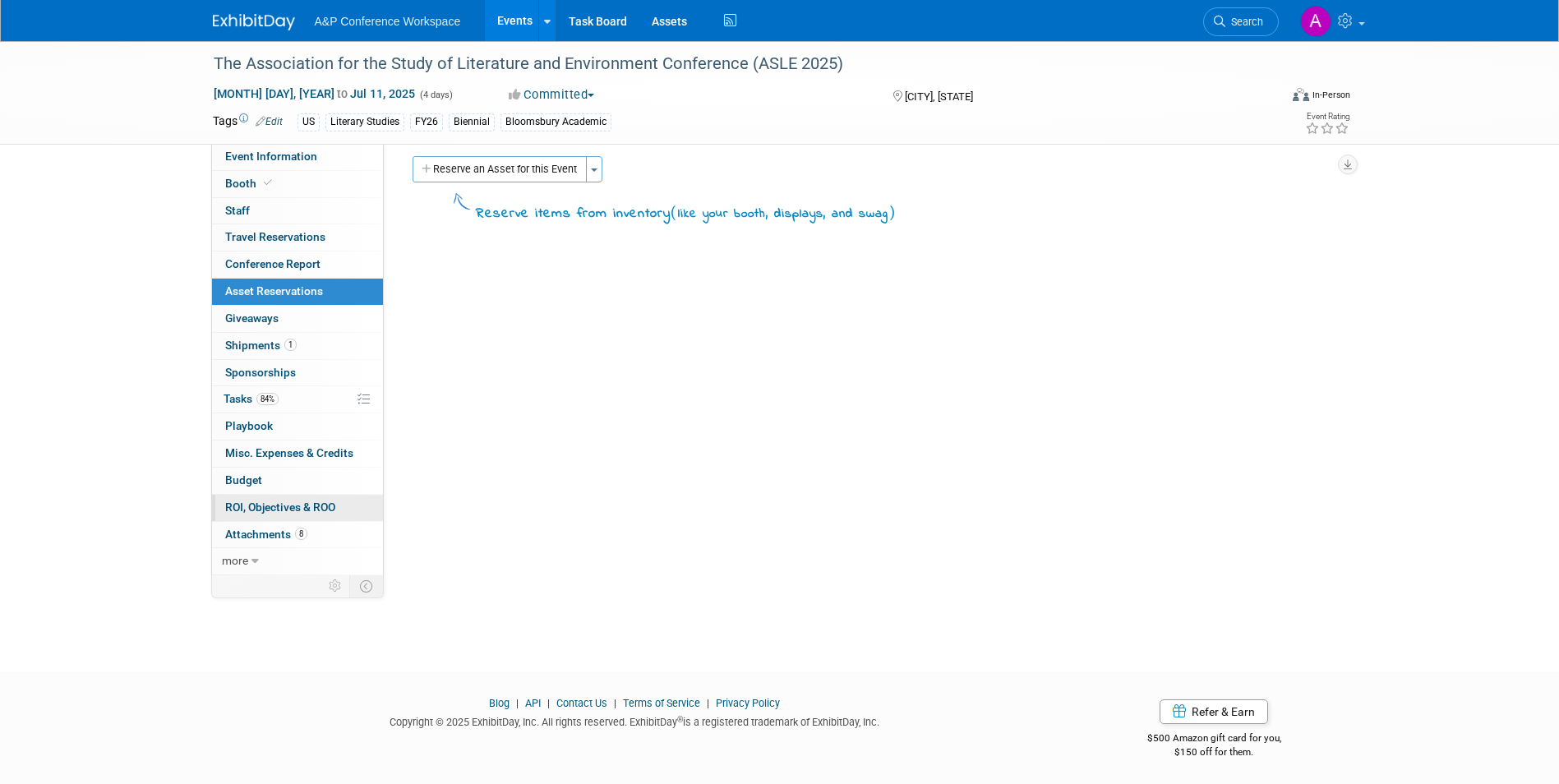 scroll, scrollTop: 12, scrollLeft: 0, axis: vertical 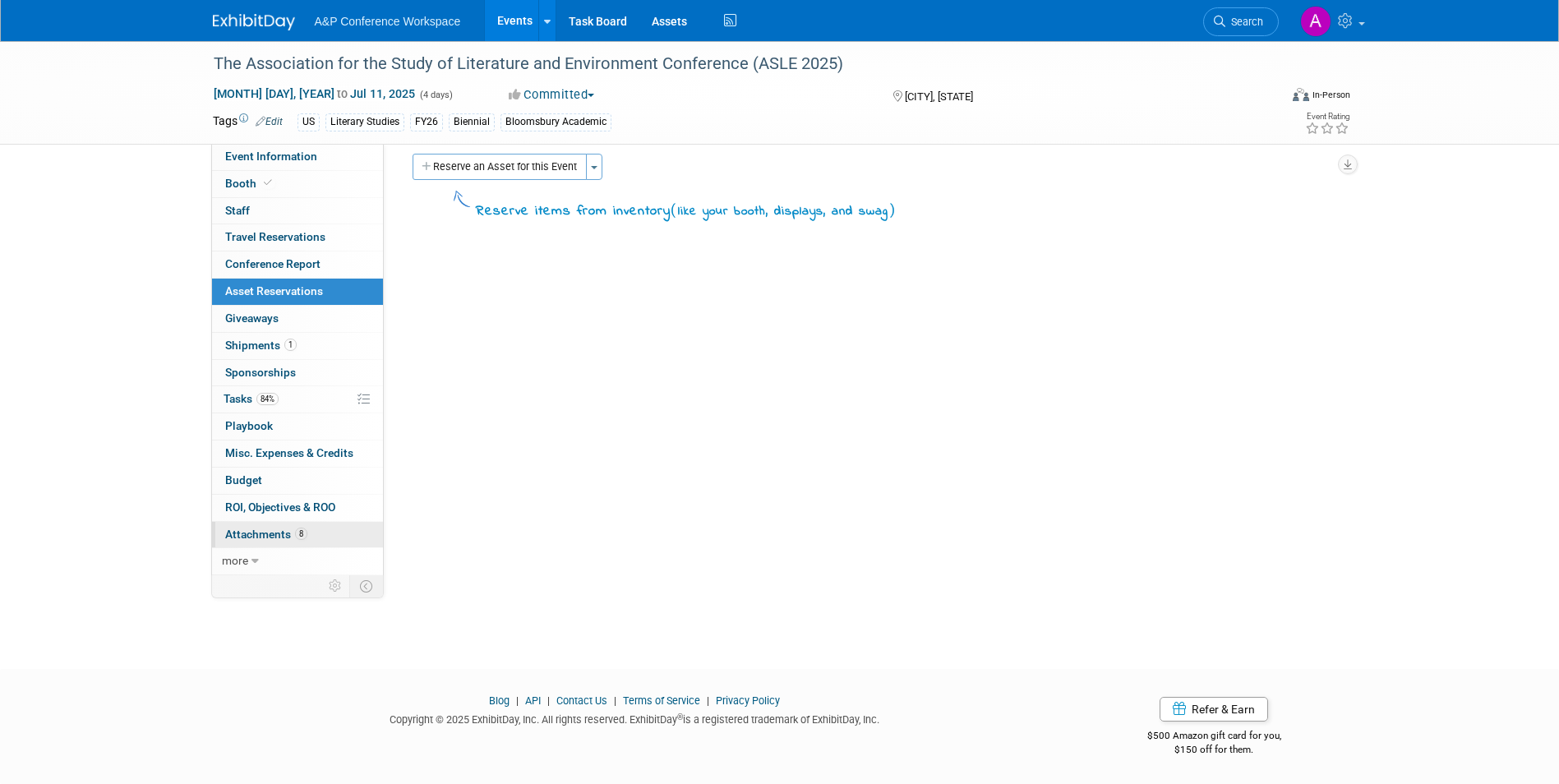 click on "Attachments 8" at bounding box center [266, 534] 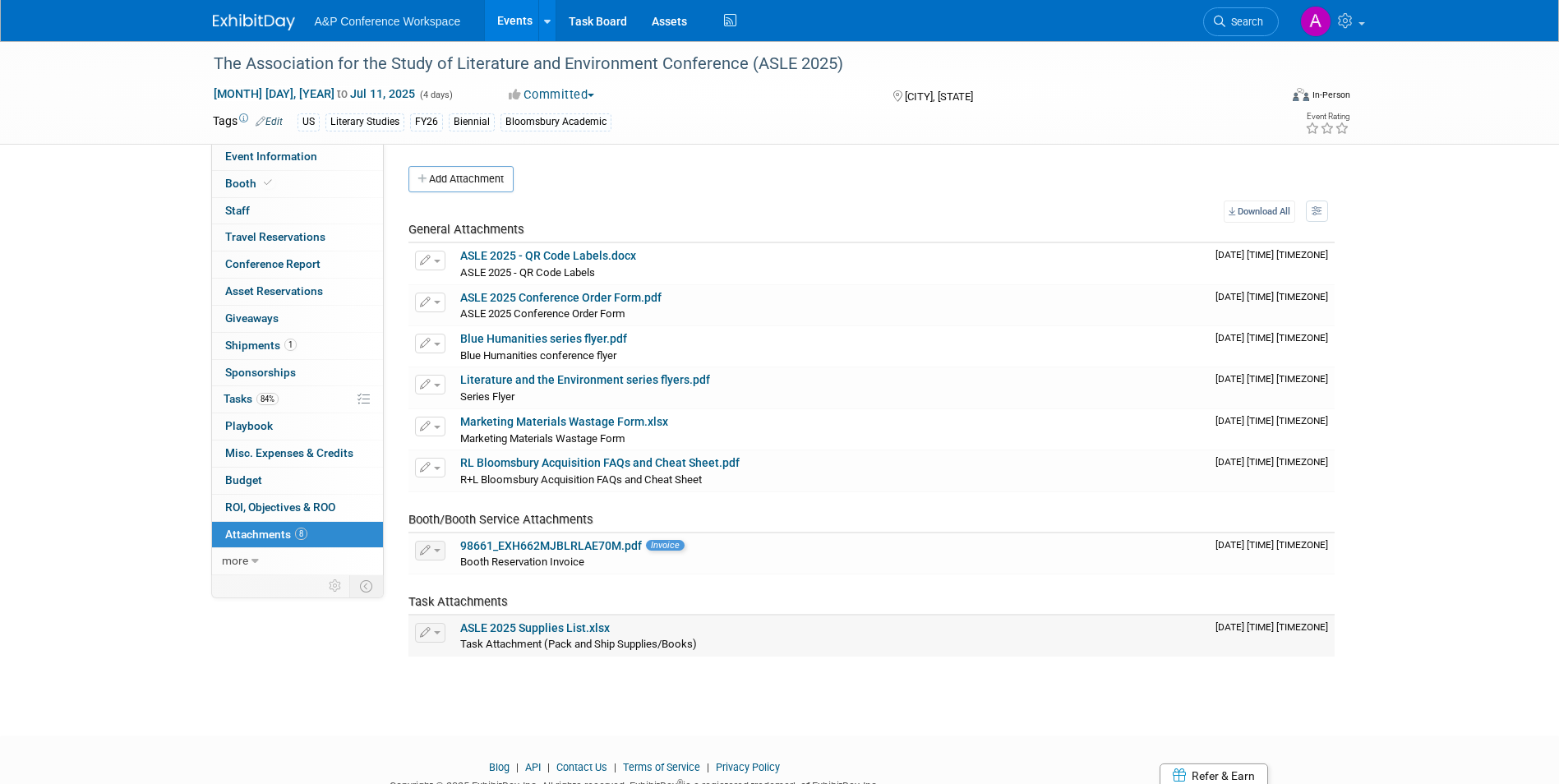 click on "ASLE 2025 Supplies List.xlsx" at bounding box center [535, 628] 